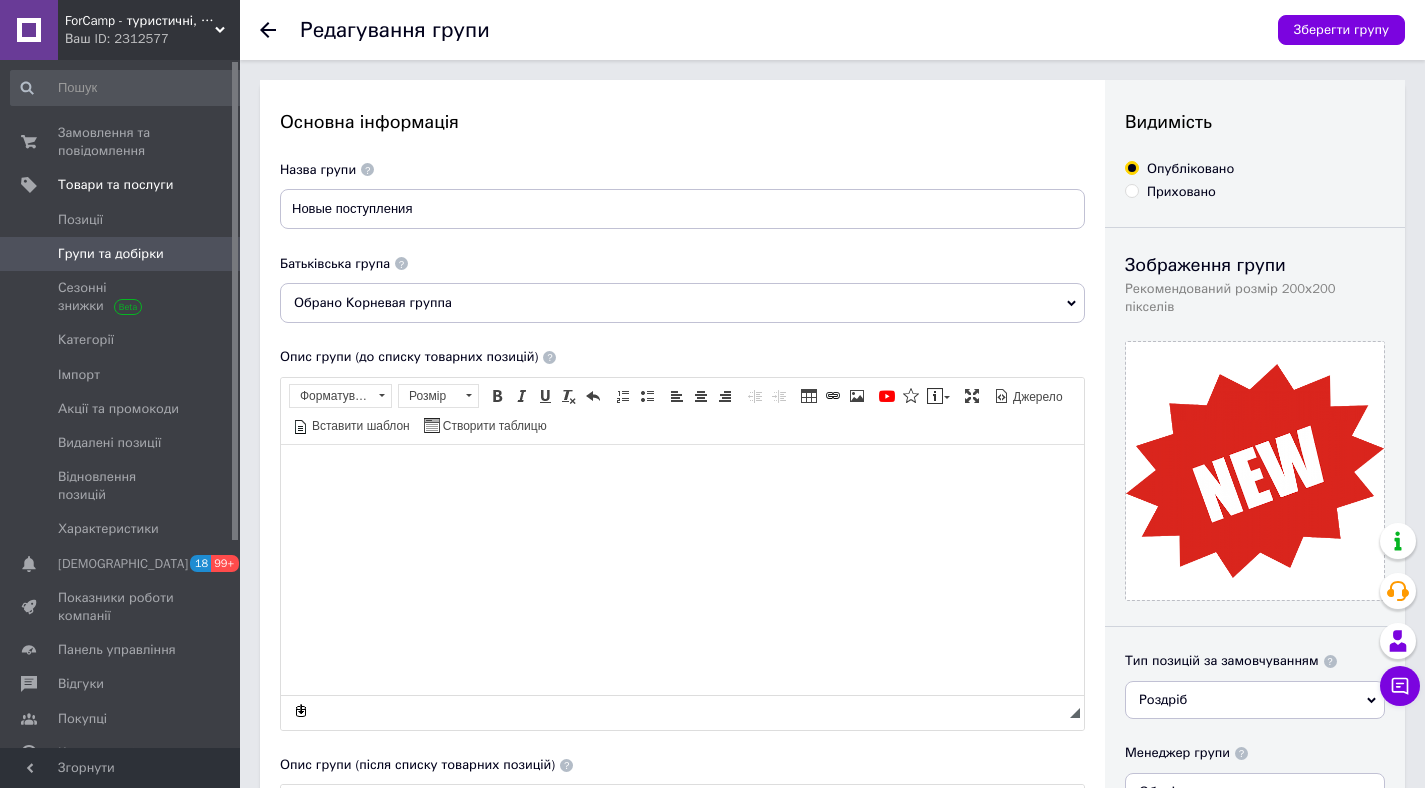 scroll, scrollTop: 0, scrollLeft: 0, axis: both 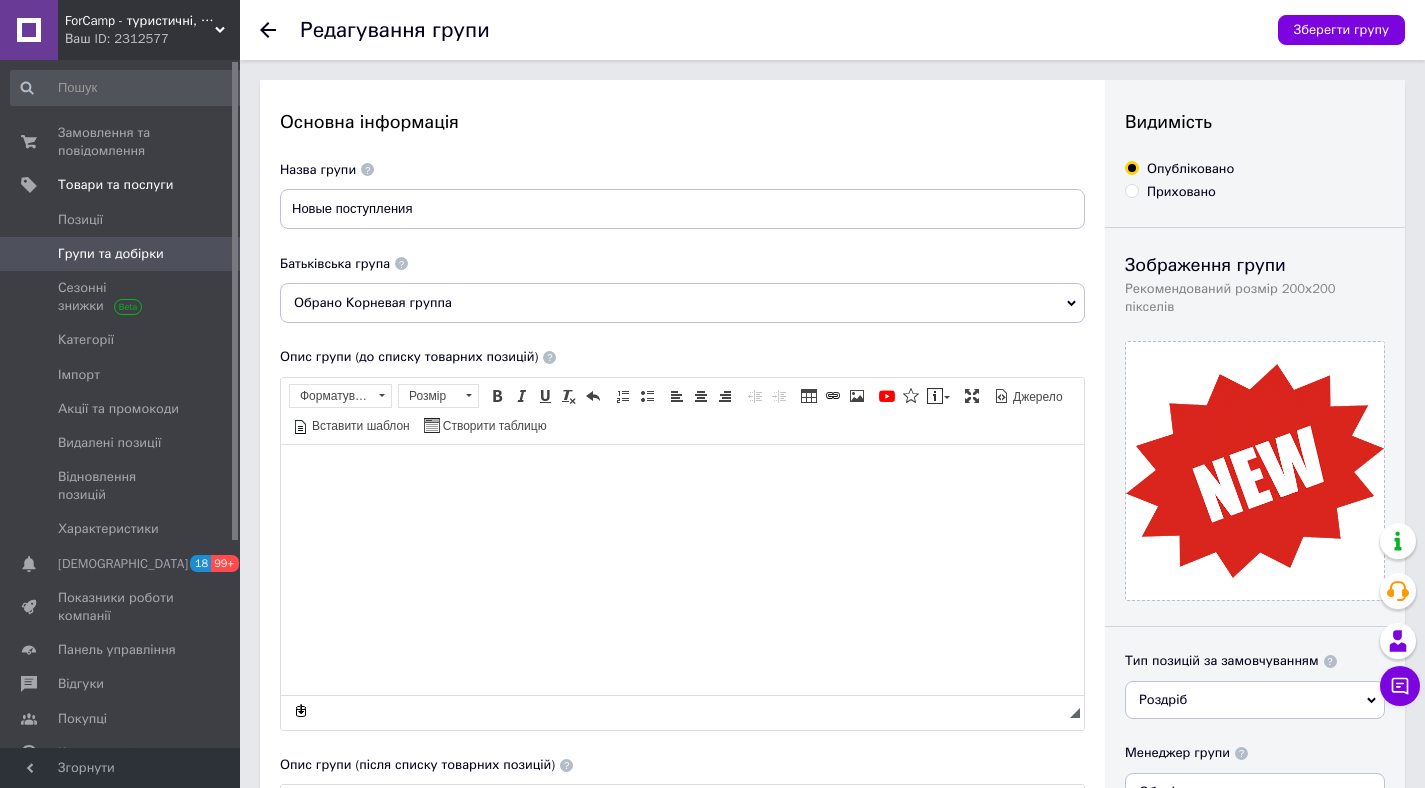 click on "Ваш ID: 2312577" at bounding box center [152, 39] 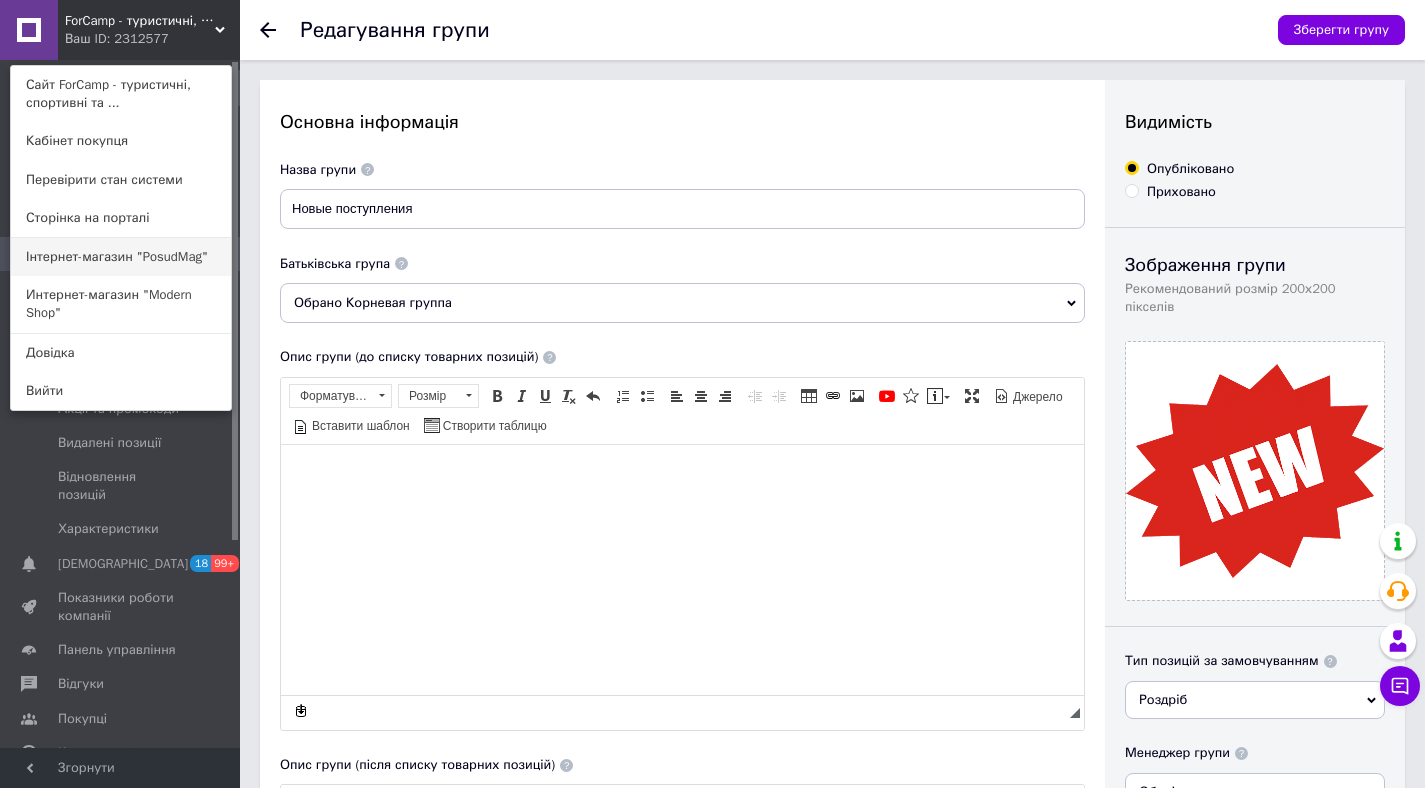 click on "Інтернет-магазин "PosudMag"" at bounding box center (121, 257) 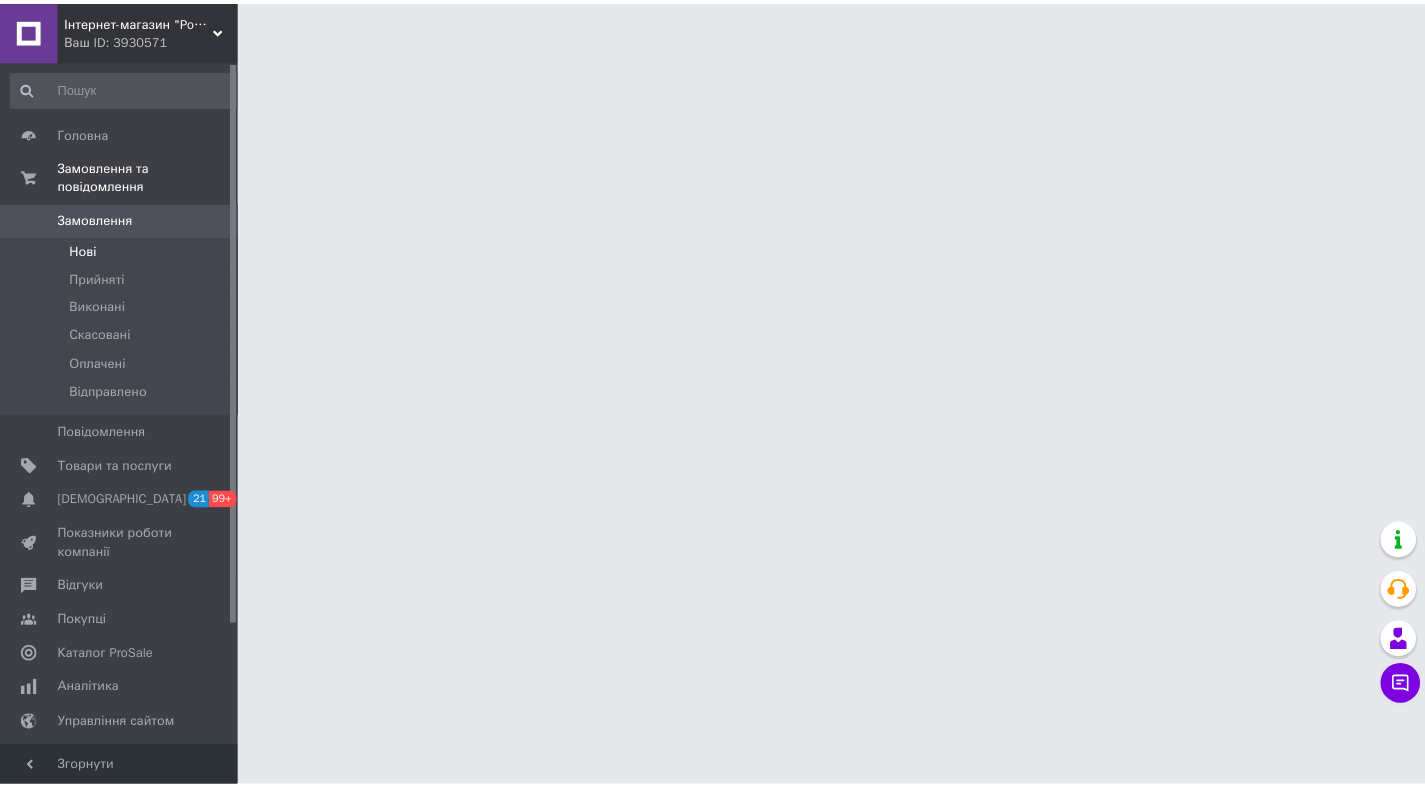 scroll, scrollTop: 0, scrollLeft: 0, axis: both 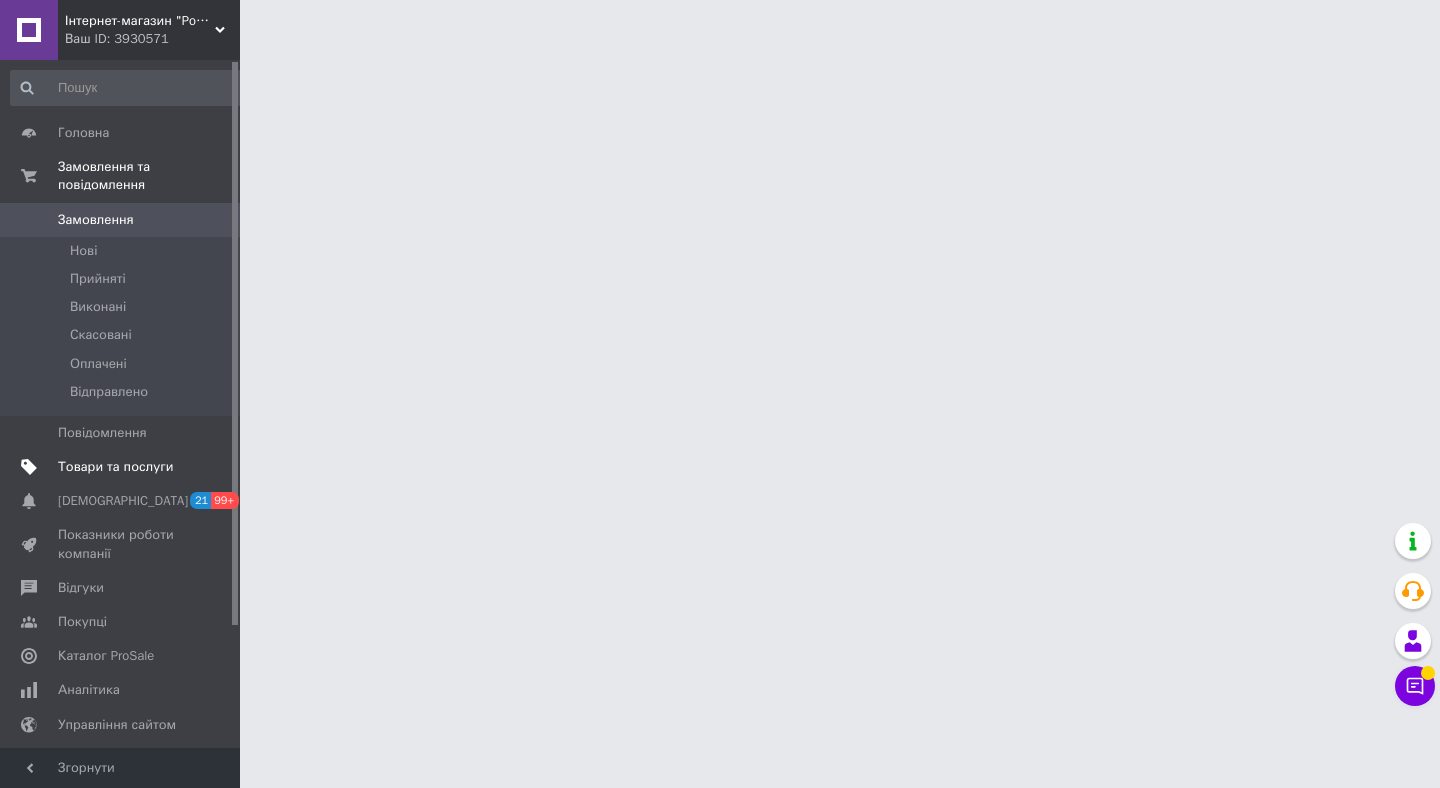 click on "Товари та послуги" at bounding box center (115, 467) 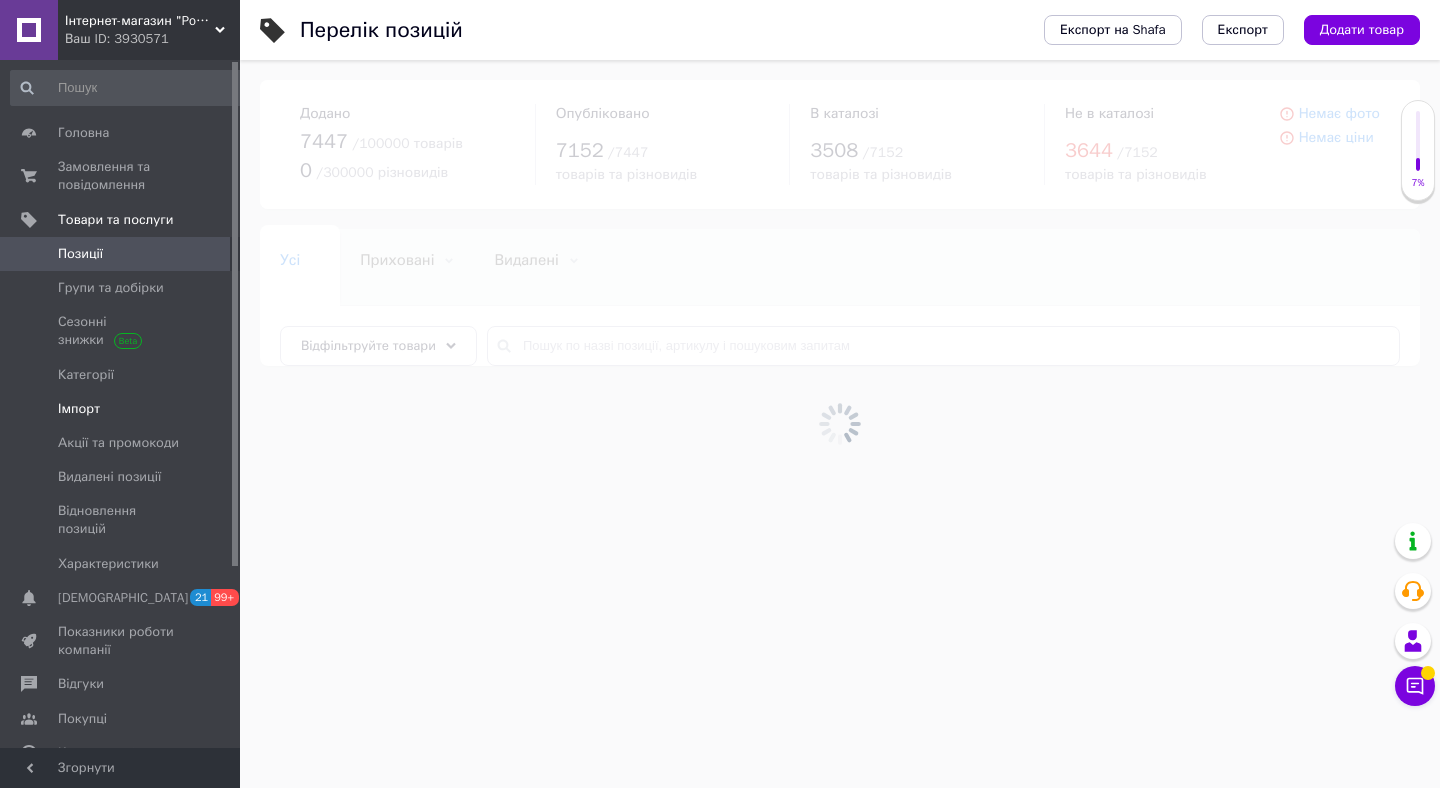 click on "Імпорт" at bounding box center [79, 409] 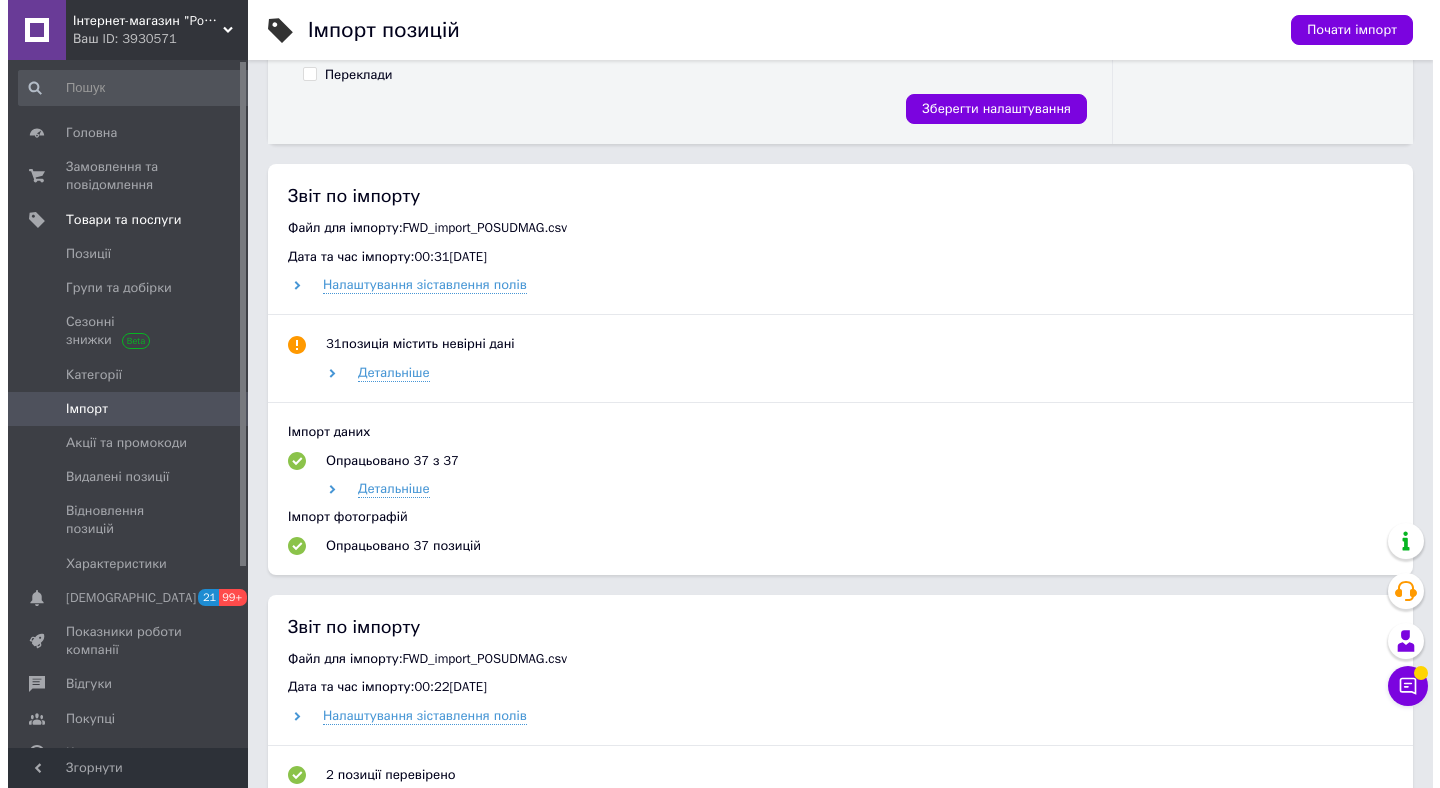 scroll, scrollTop: 0, scrollLeft: 0, axis: both 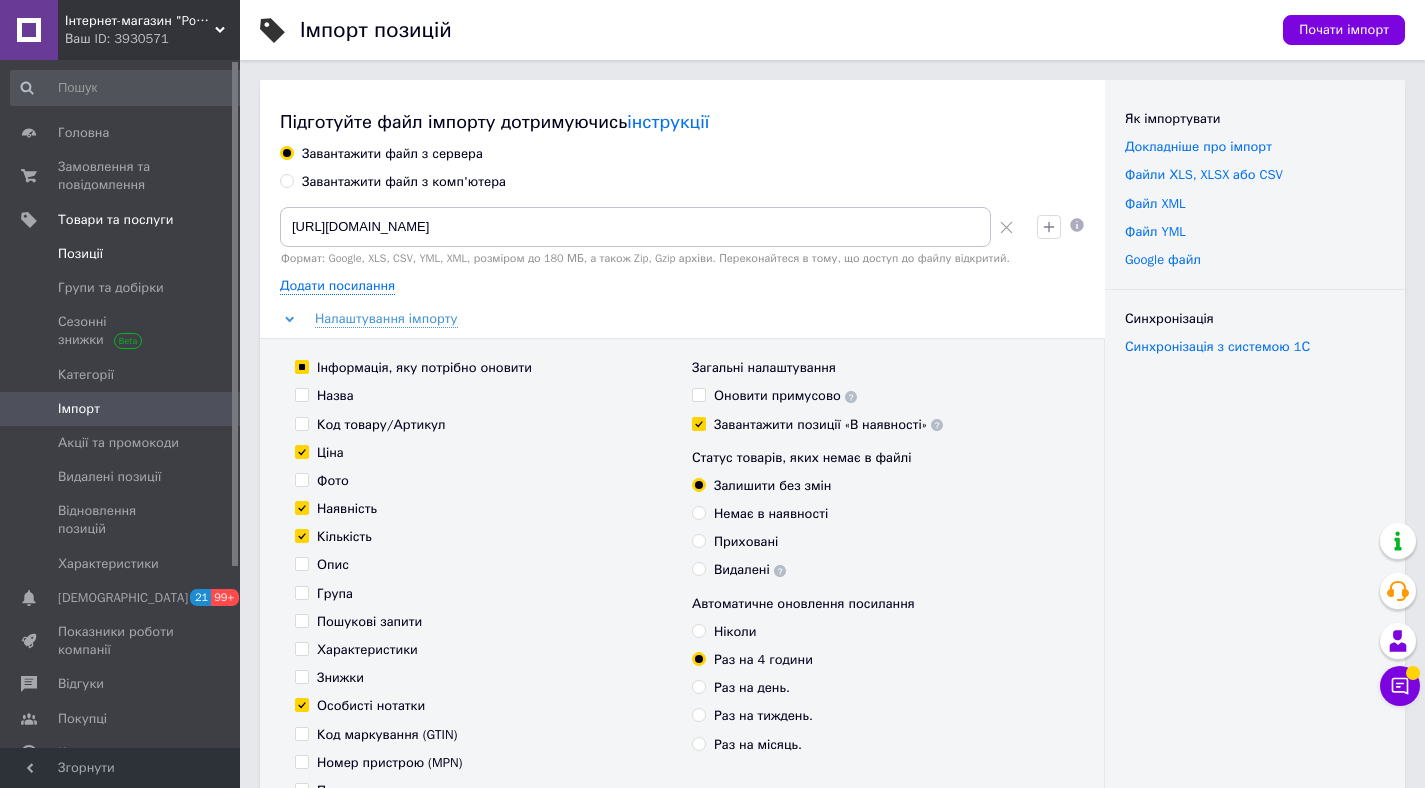 click on "Позиції" at bounding box center (80, 254) 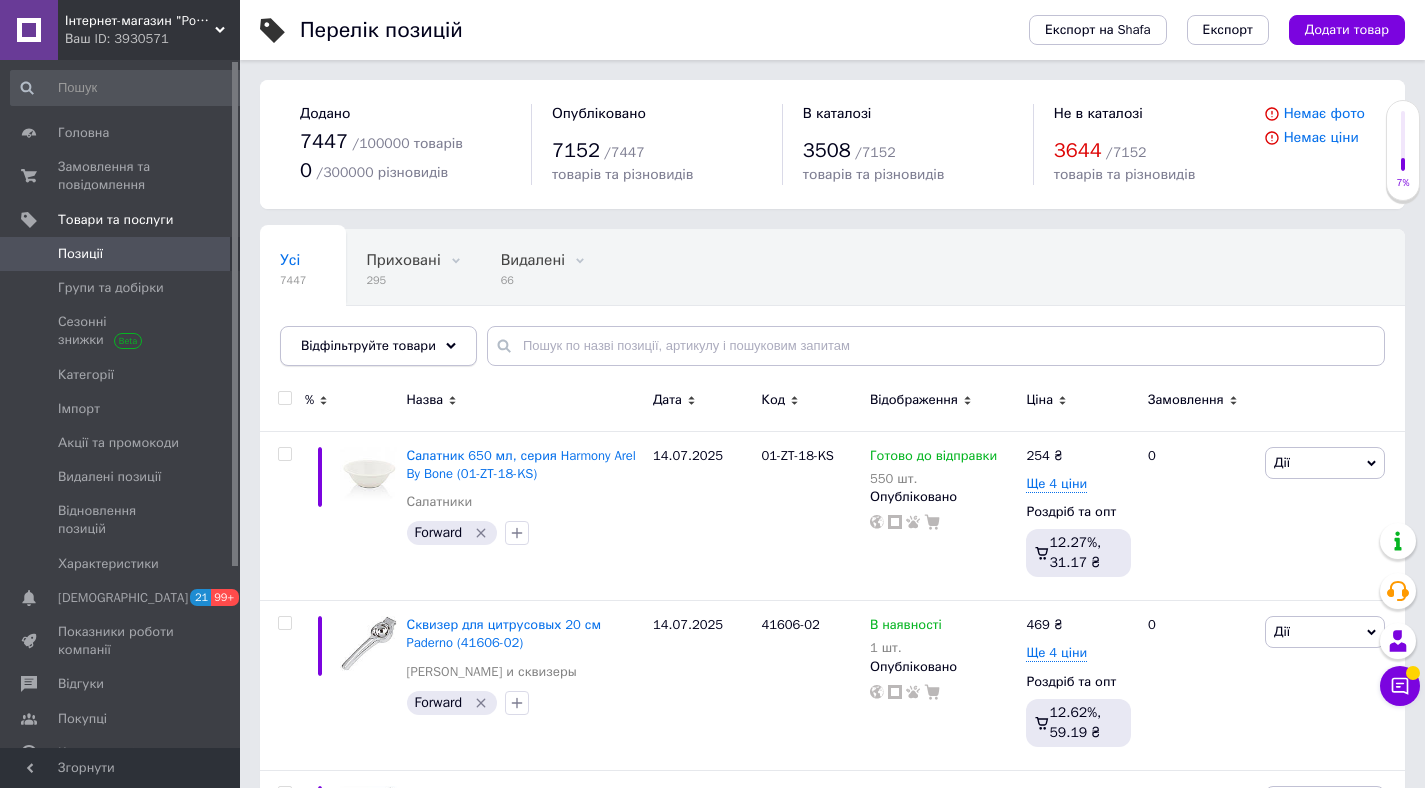 click on "Відфільтруйте товари" at bounding box center [378, 346] 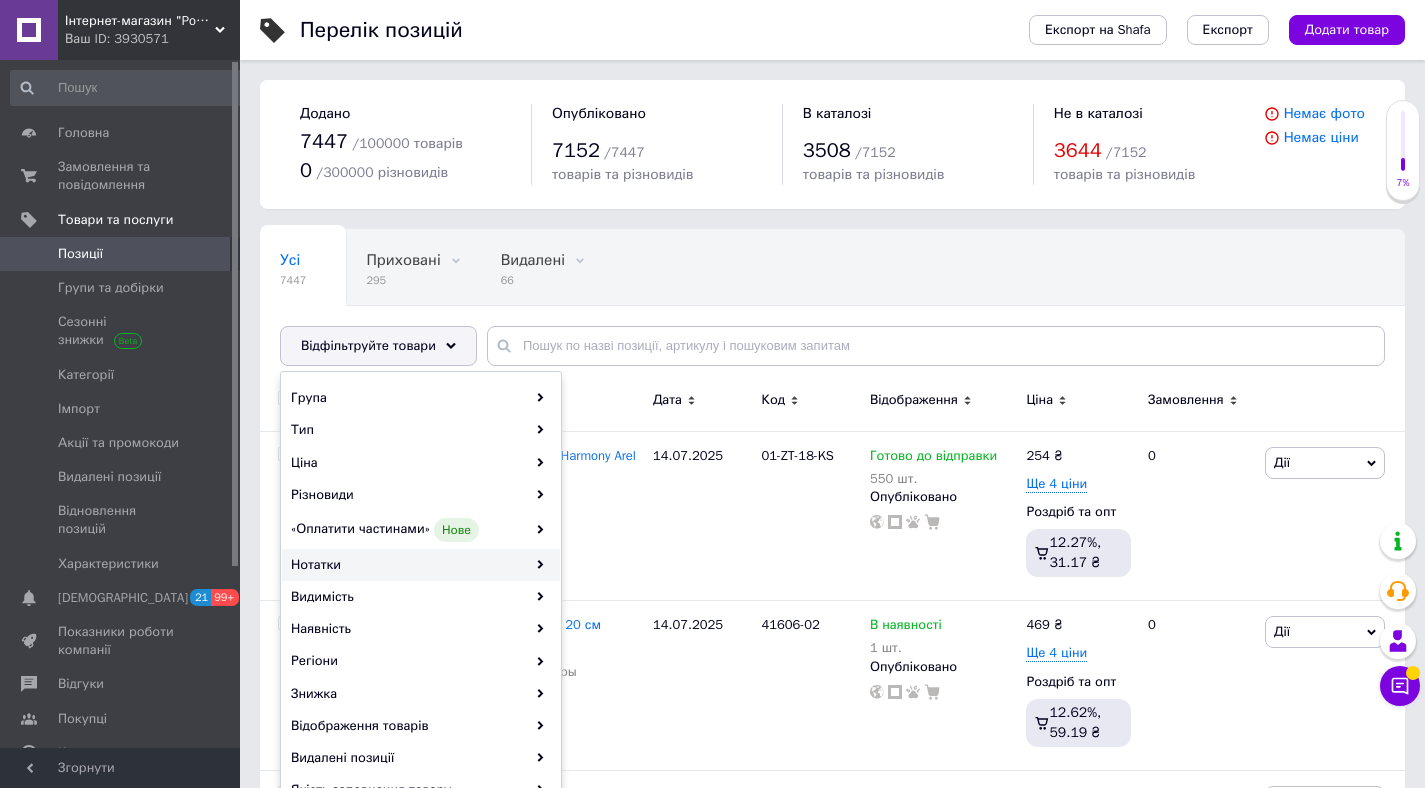 click on "Нотатки" at bounding box center (421, 565) 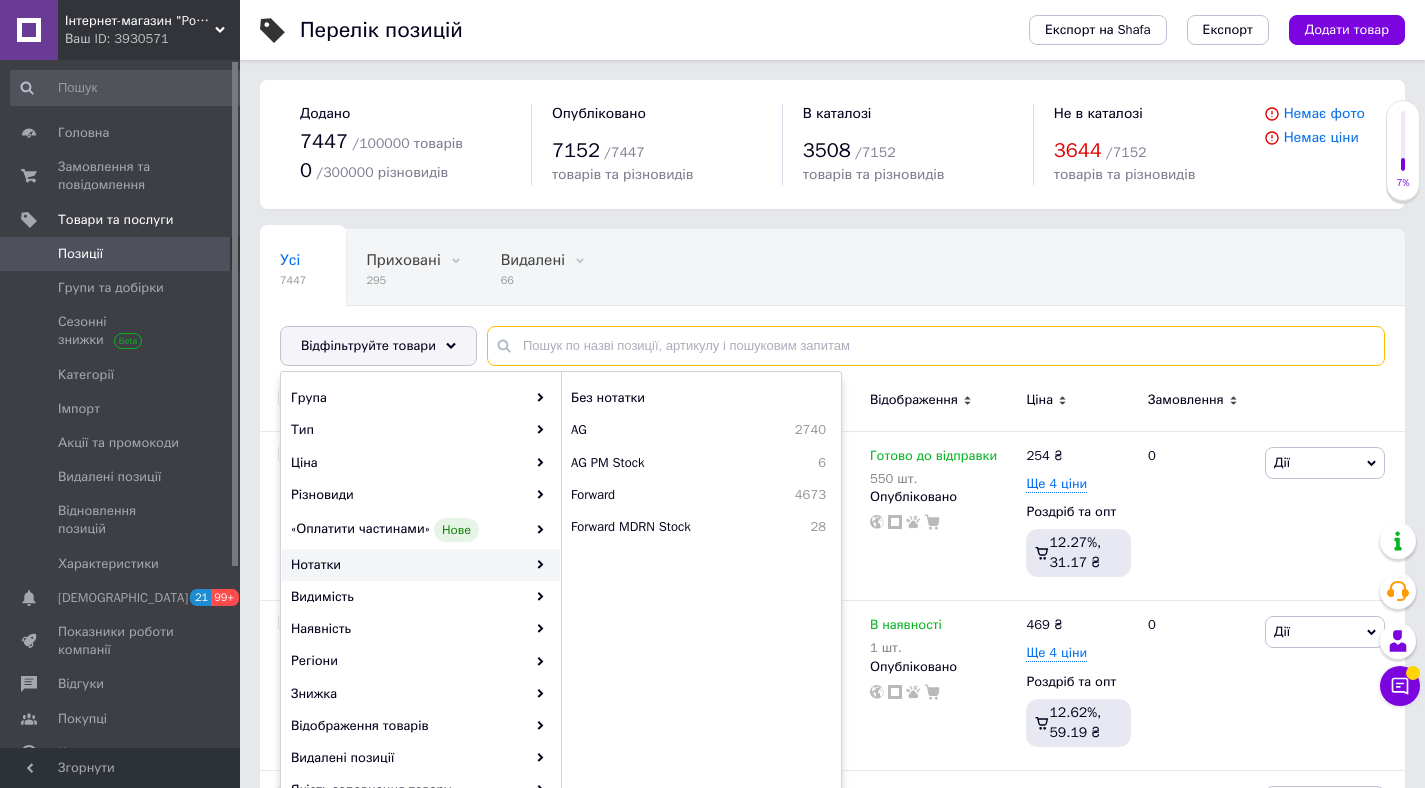 click at bounding box center [936, 346] 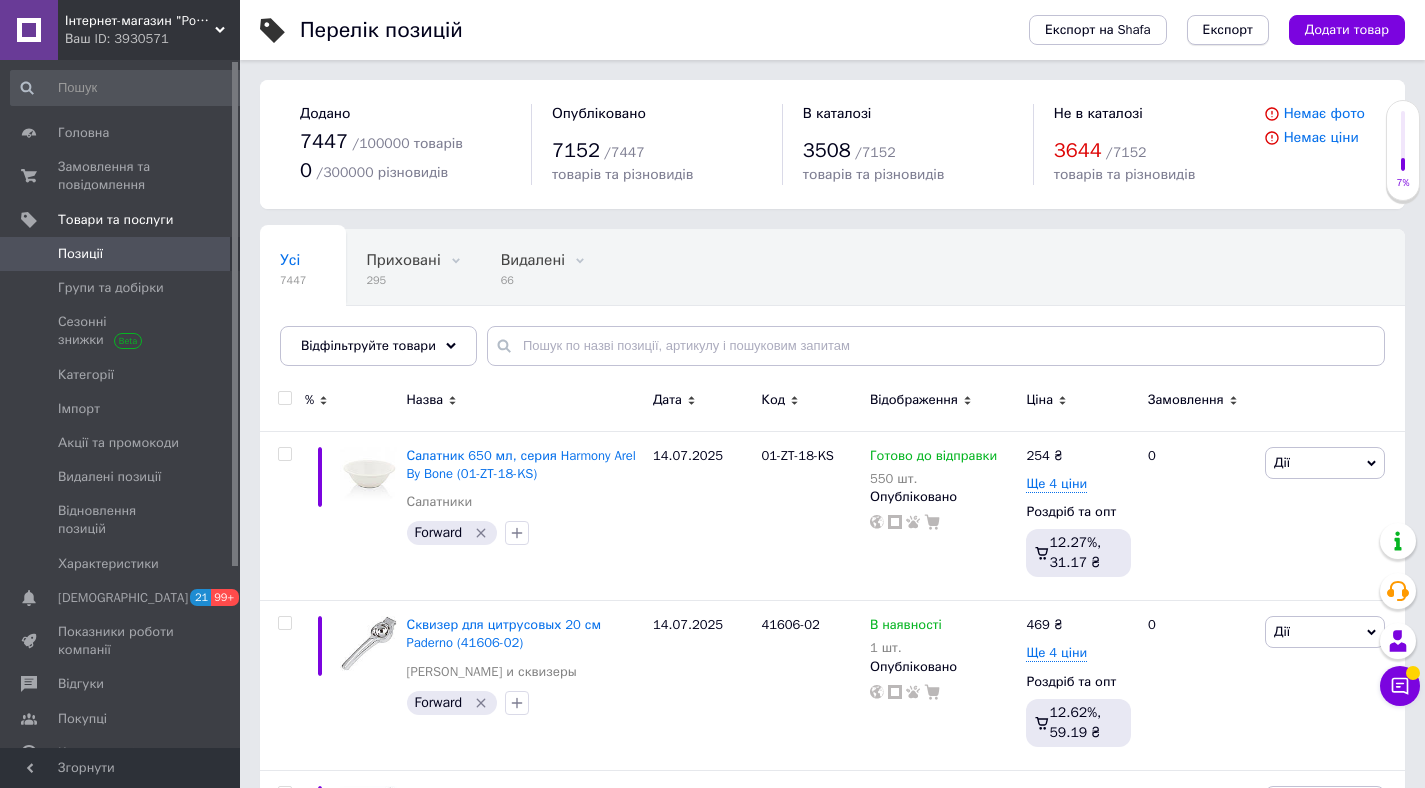 click on "Експорт" at bounding box center [1228, 30] 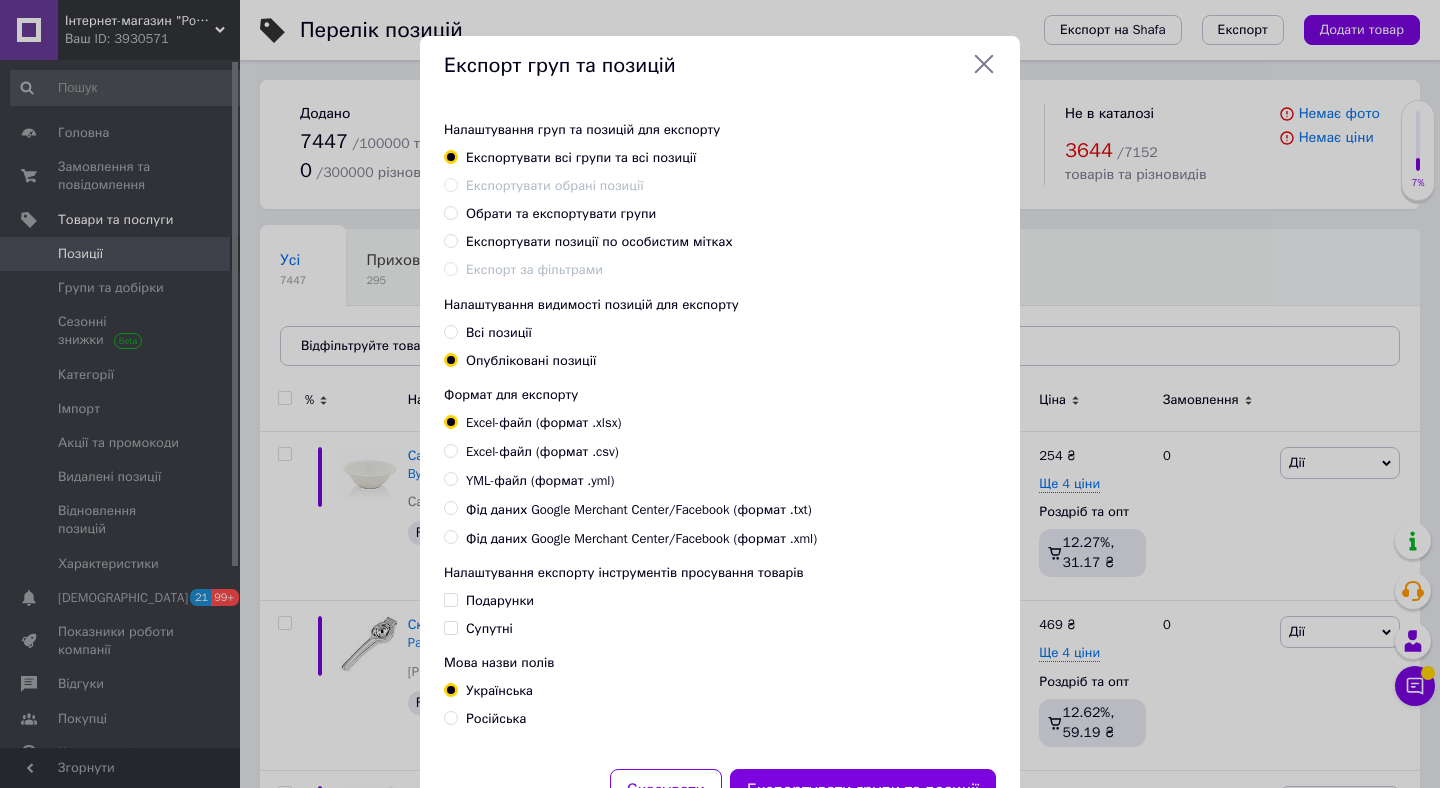 click on "Всі позиції" at bounding box center [450, 331] 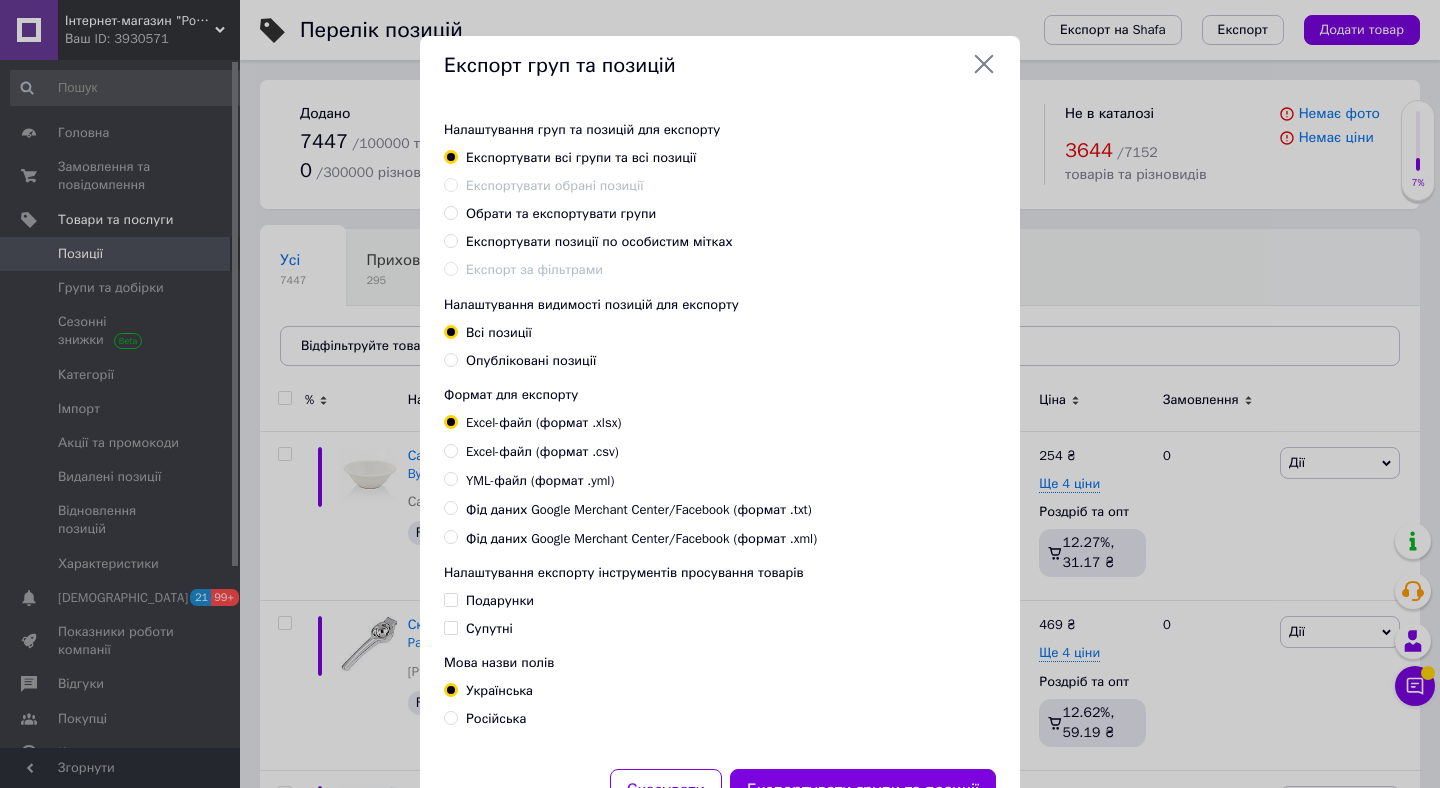 click on "Excel-файл (формат .csv)" at bounding box center [450, 450] 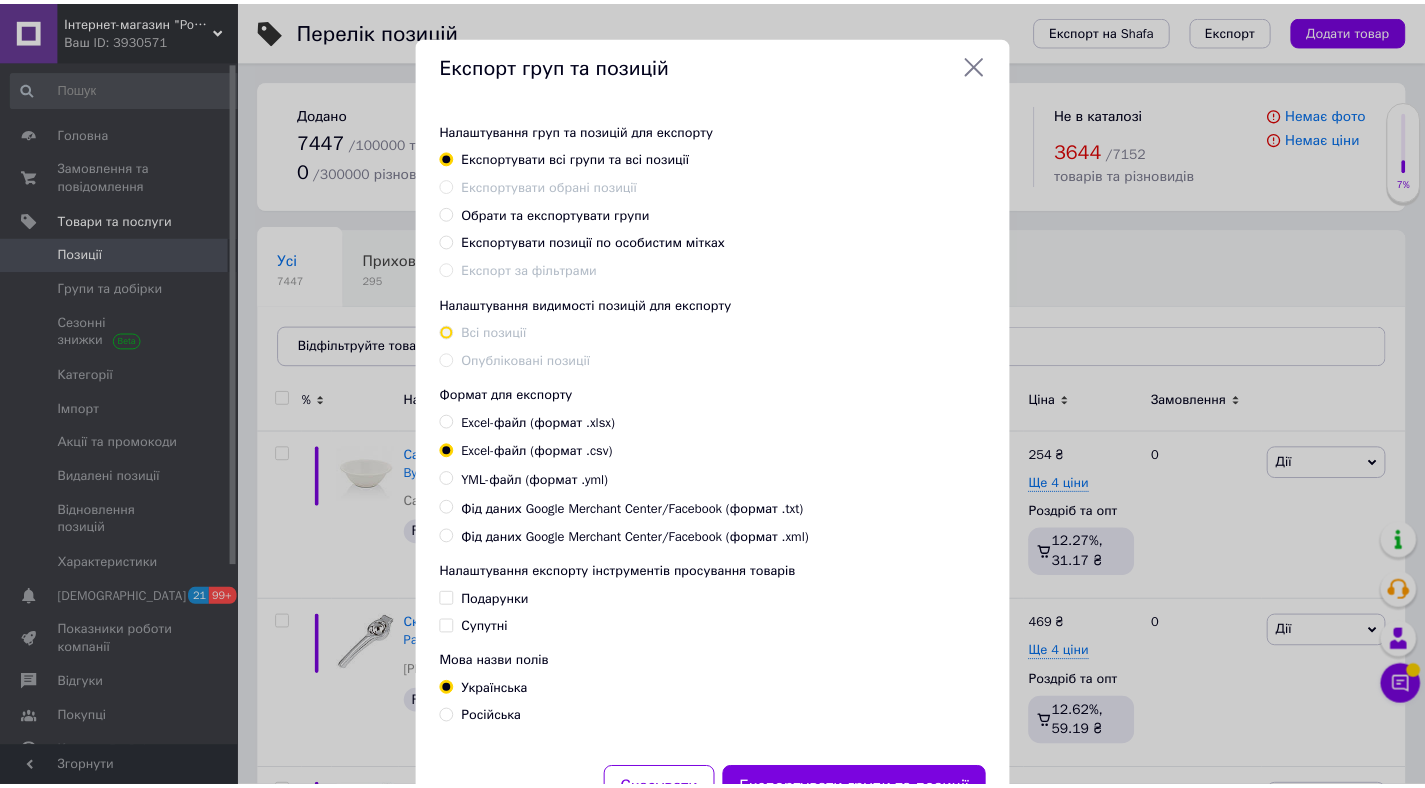 scroll, scrollTop: 79, scrollLeft: 0, axis: vertical 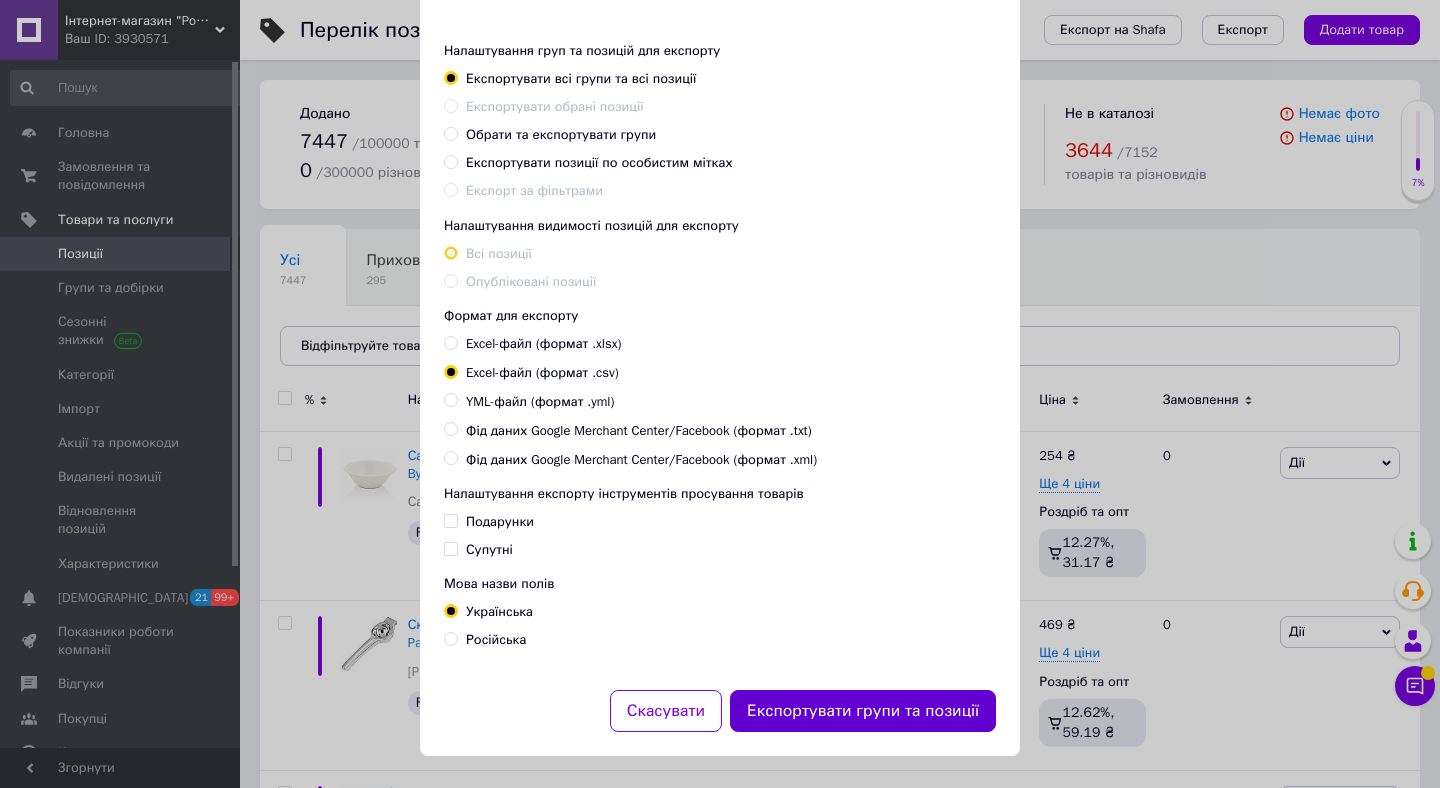 click on "Експортувати групи та позиції" at bounding box center (863, 711) 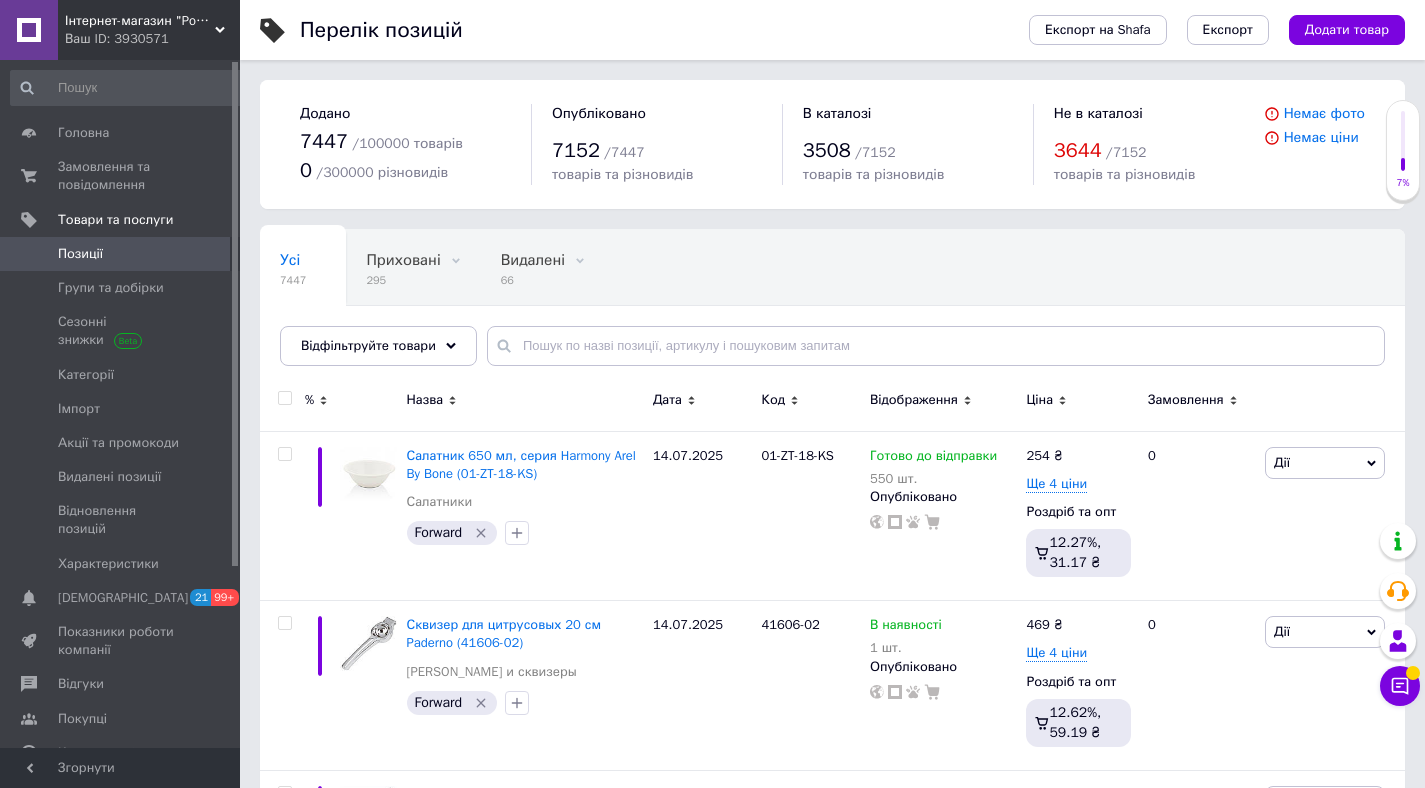 click on "Ваш ID: 3930571" at bounding box center (152, 39) 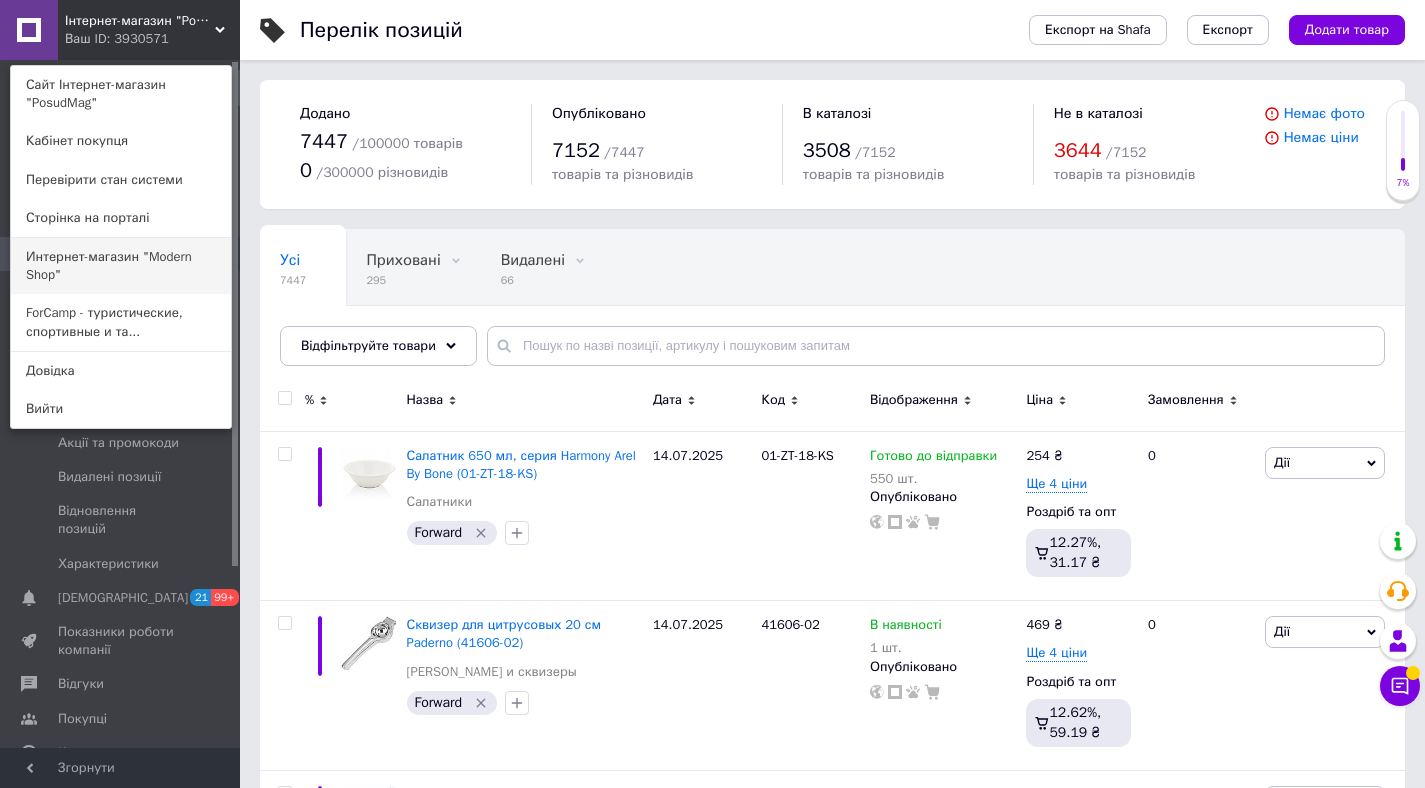 click on "Интернет-магазин "Modern Shop"" at bounding box center [121, 266] 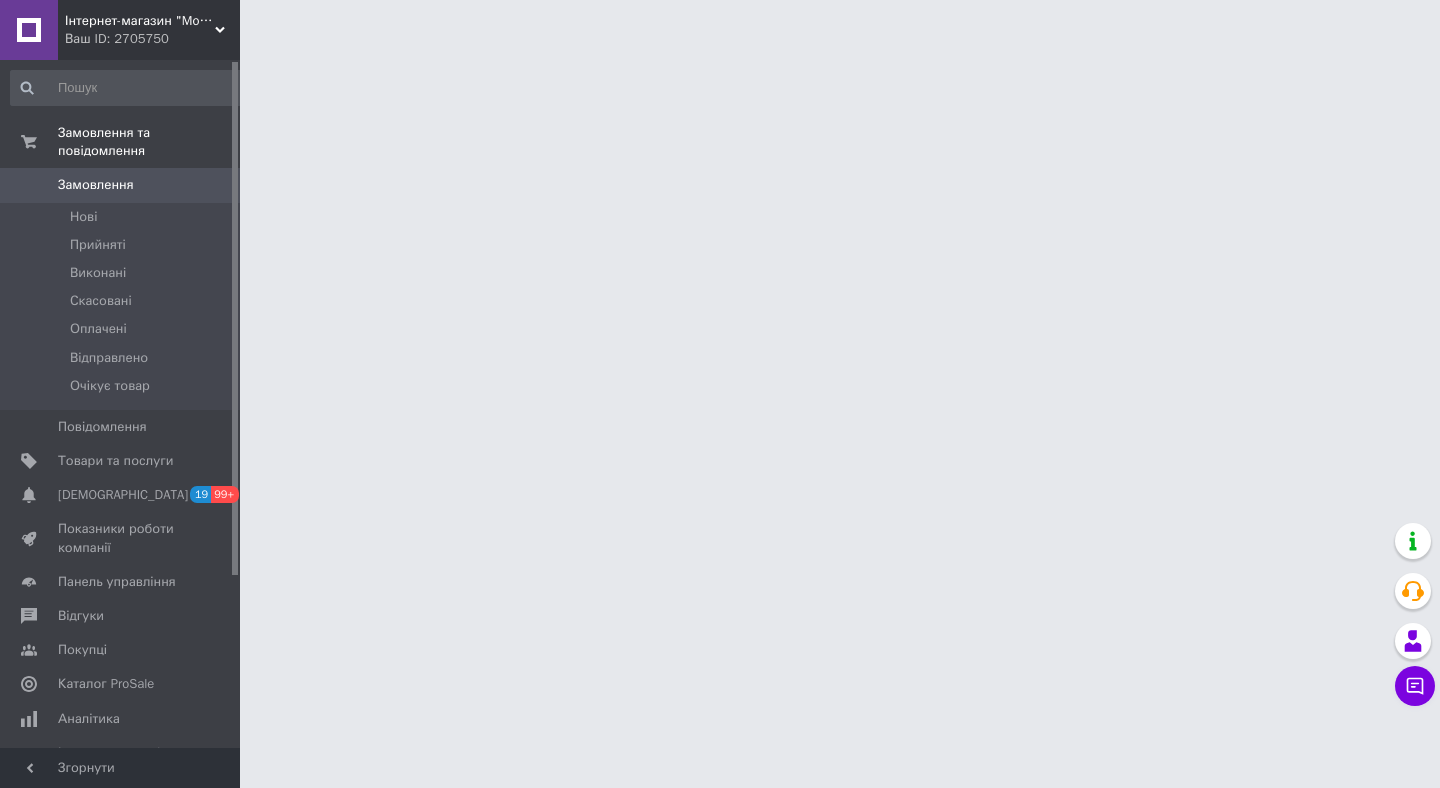 scroll, scrollTop: 0, scrollLeft: 0, axis: both 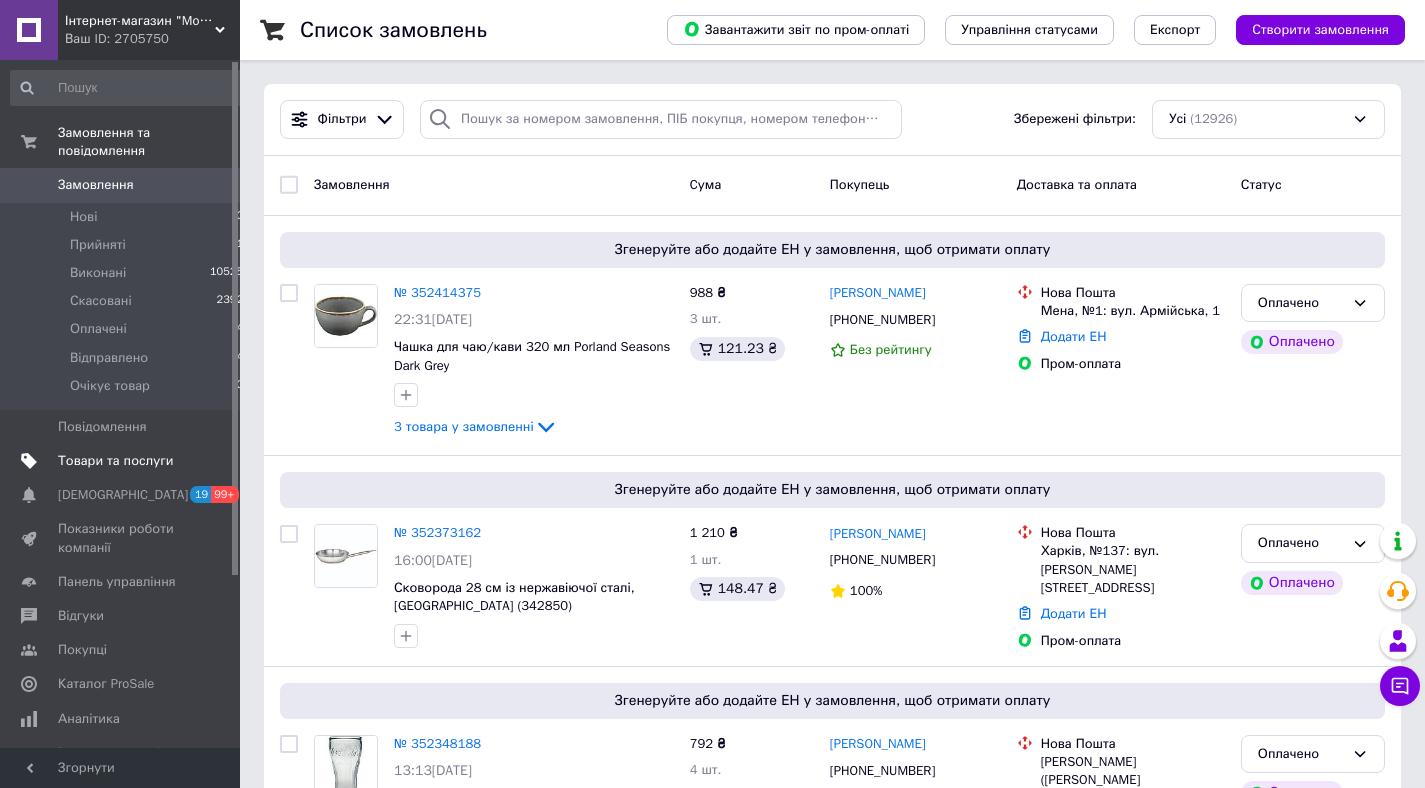 click on "Товари та послуги" at bounding box center (115, 461) 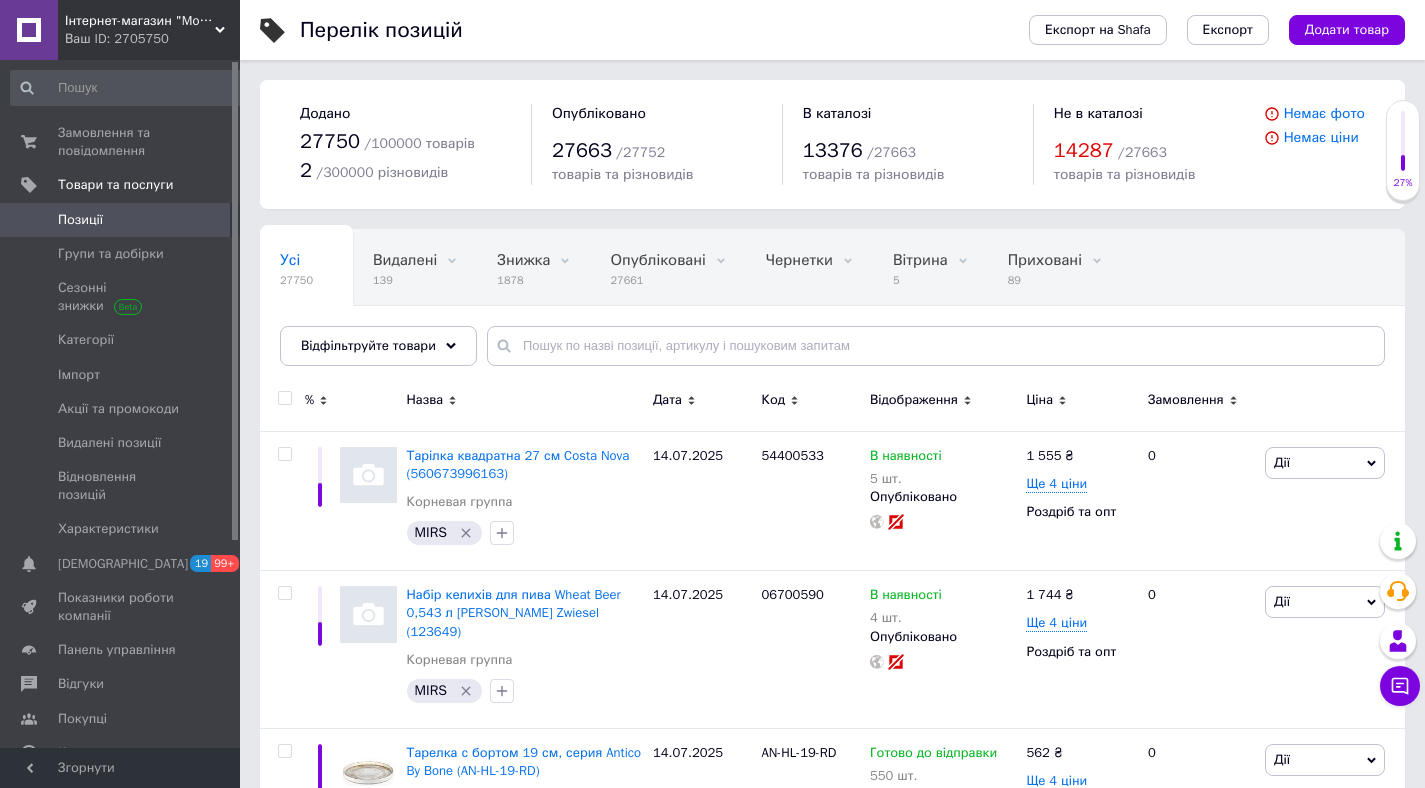 click on "Відфільтруйте товари" at bounding box center [368, 345] 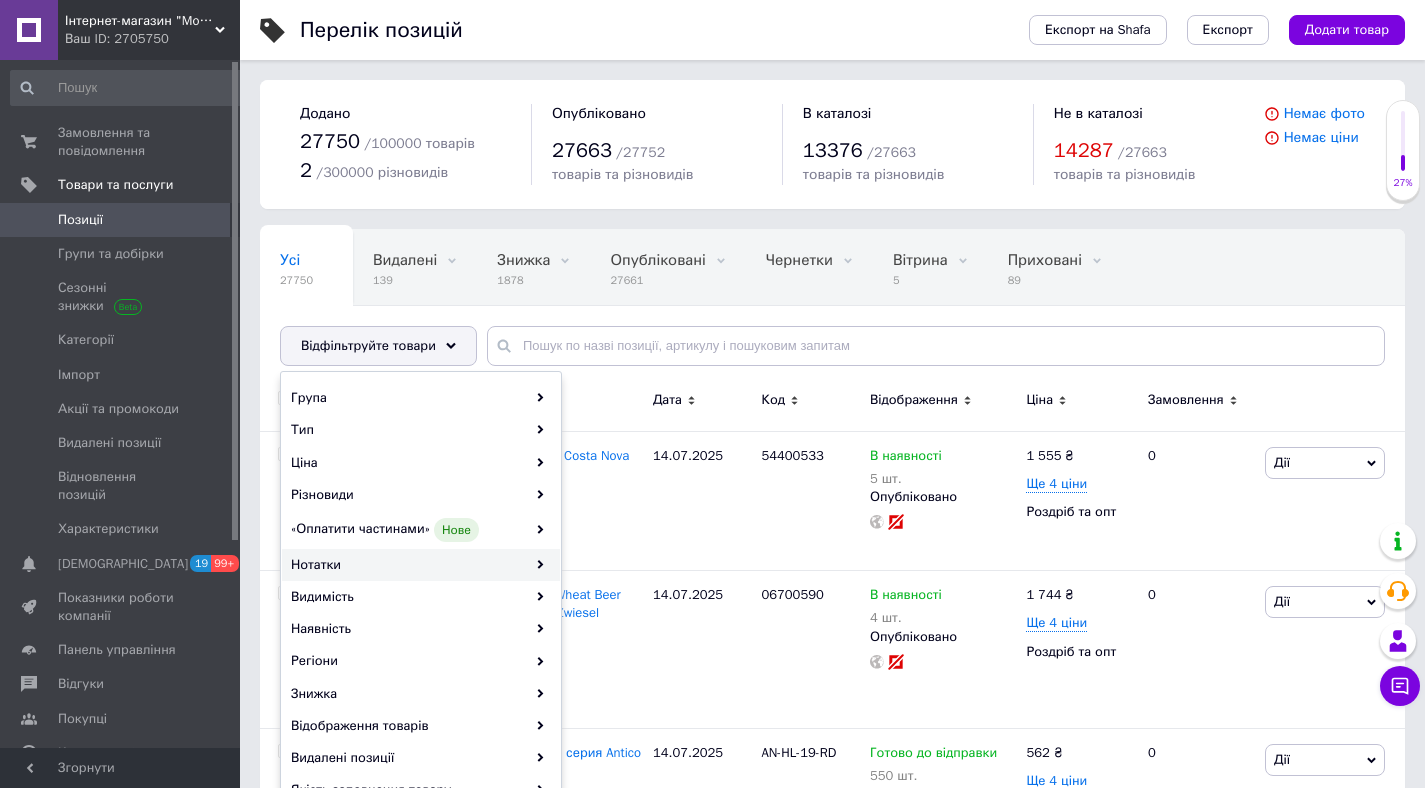 click on "Нотатки" at bounding box center (421, 565) 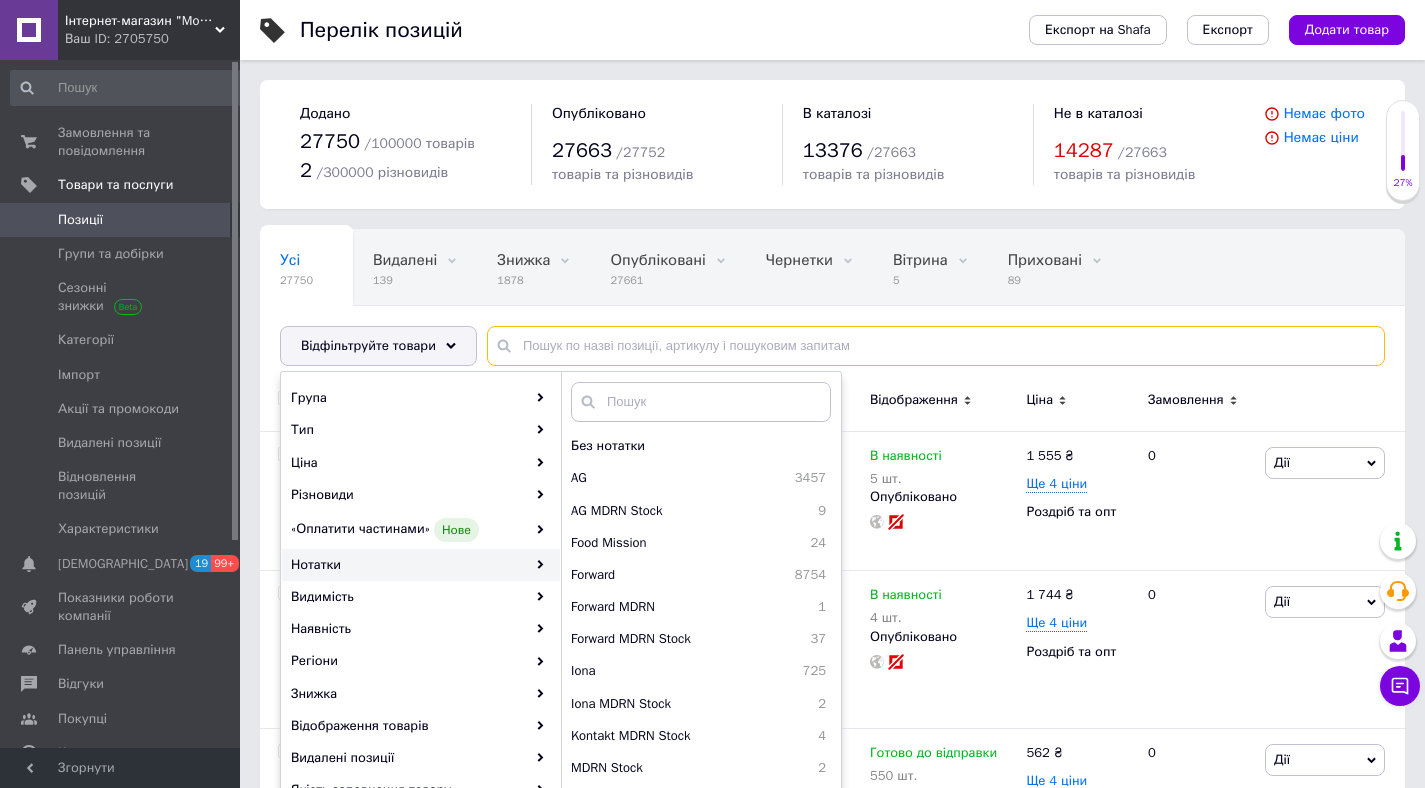 click at bounding box center (936, 346) 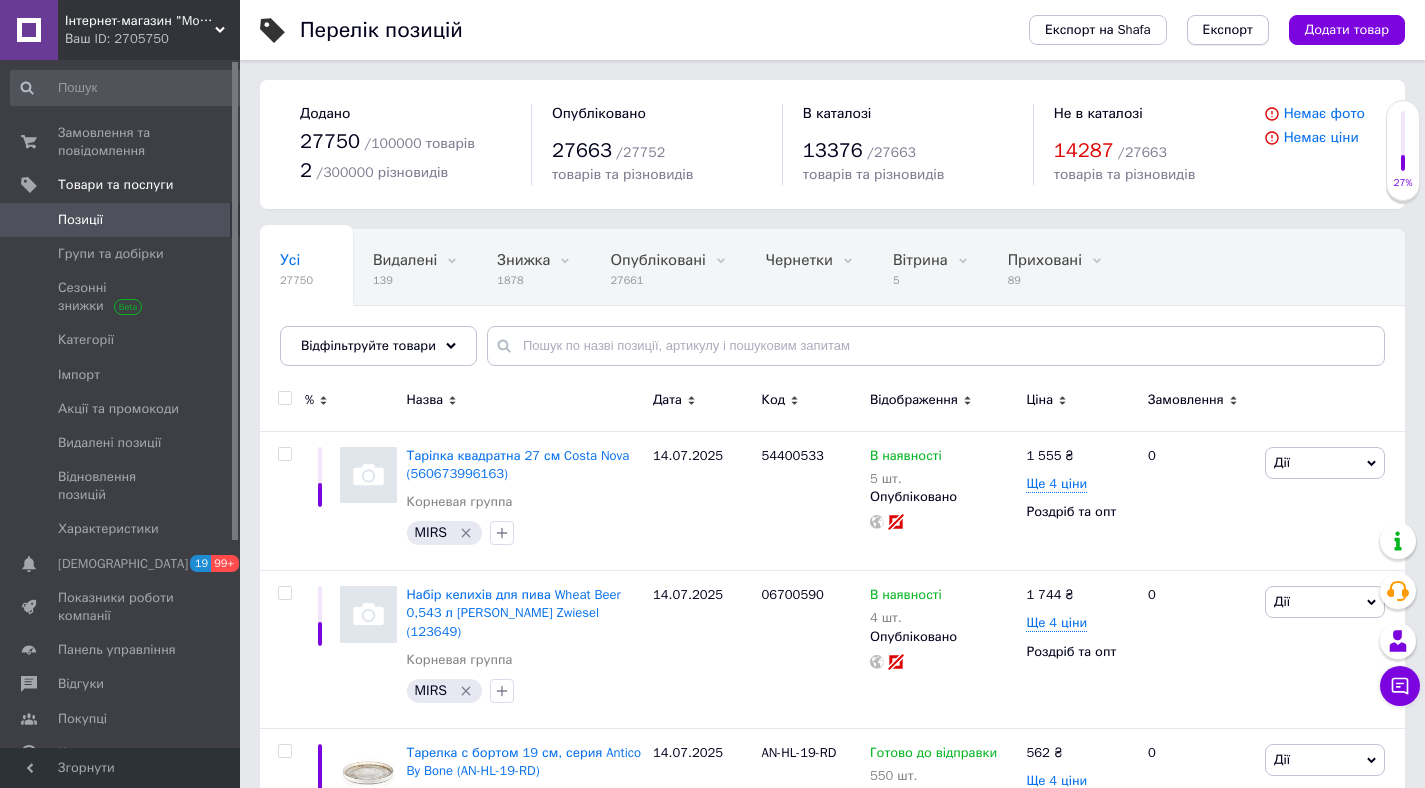 click on "Експорт" at bounding box center (1228, 30) 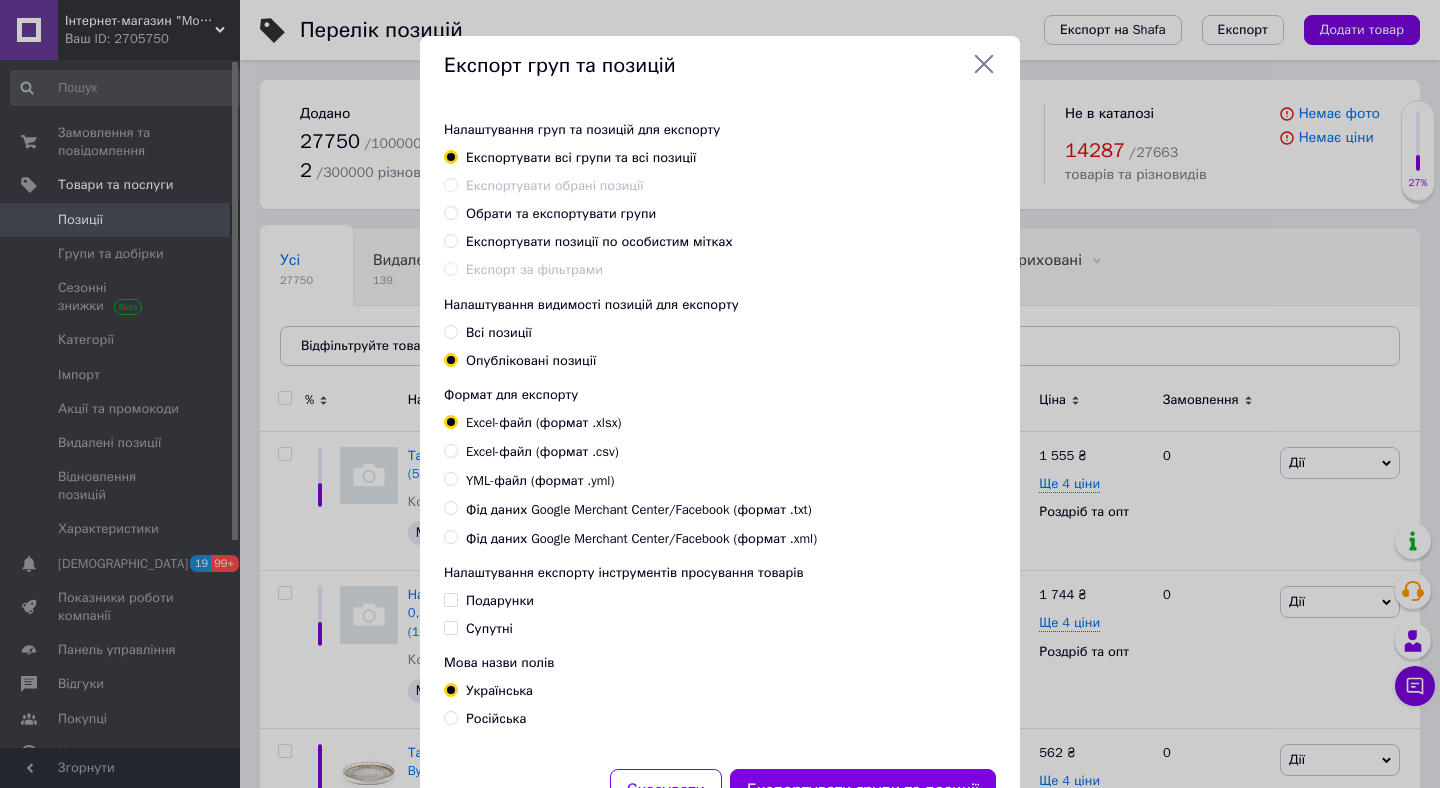 click on "Всі позиції" at bounding box center (450, 331) 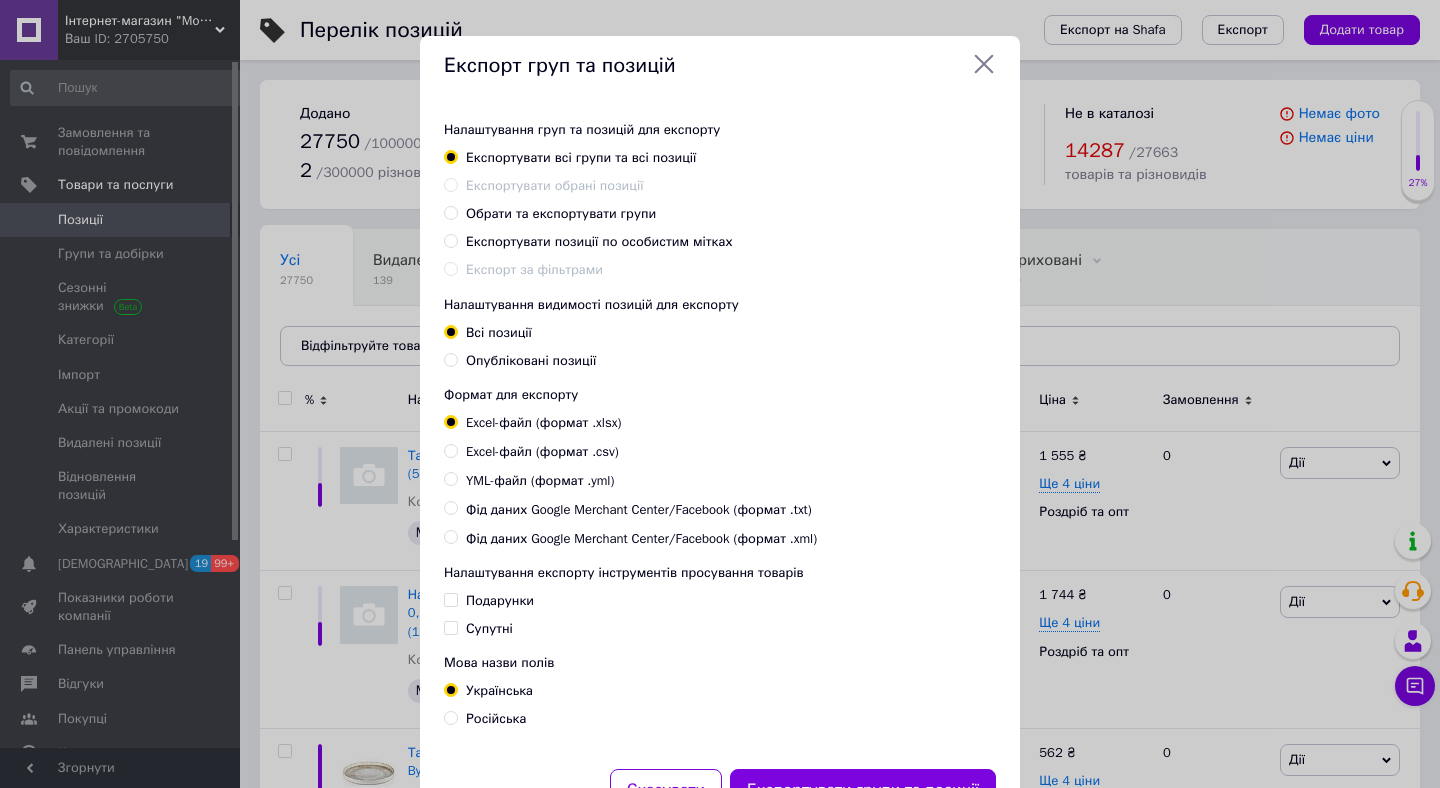 click on "Excel-файл (формат .csv)" at bounding box center [450, 450] 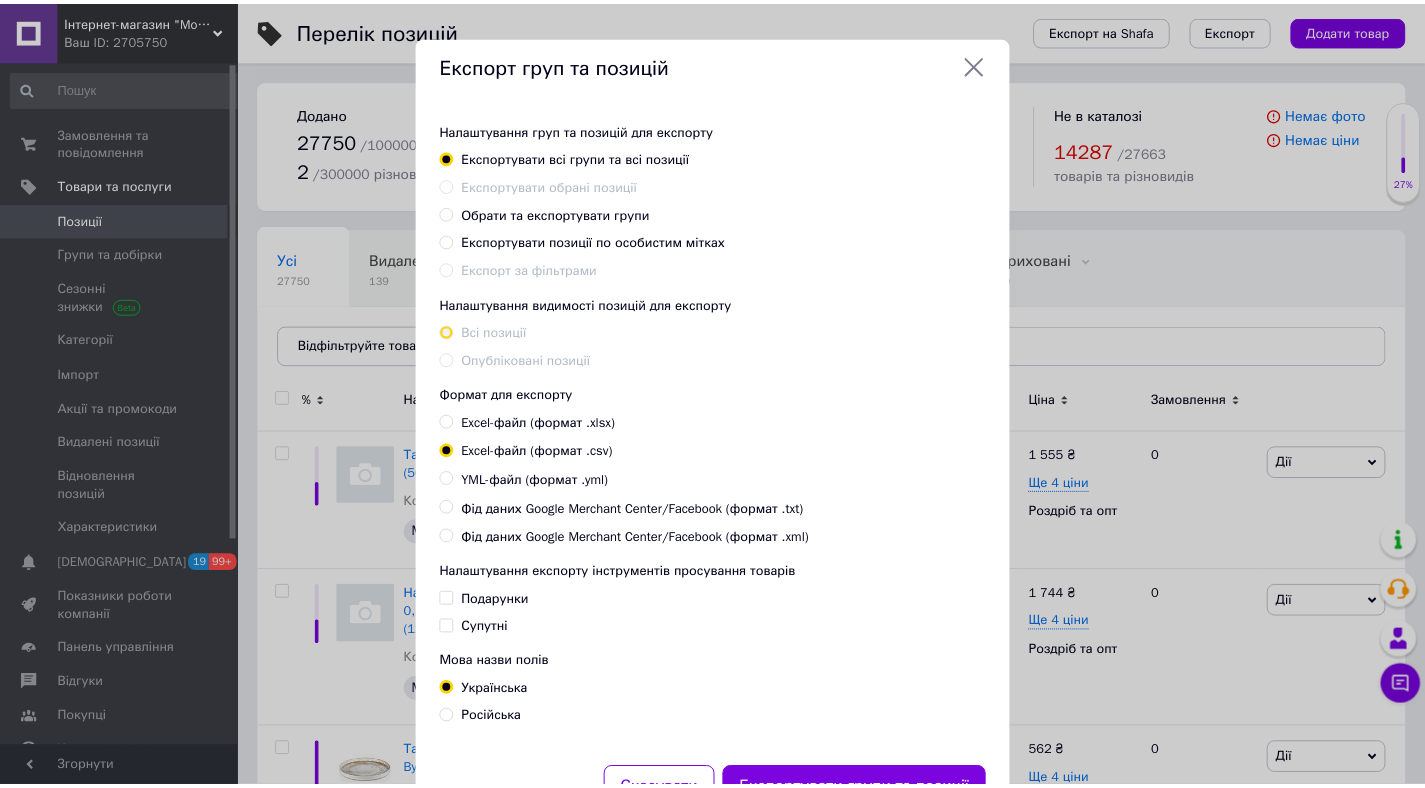 scroll, scrollTop: 79, scrollLeft: 0, axis: vertical 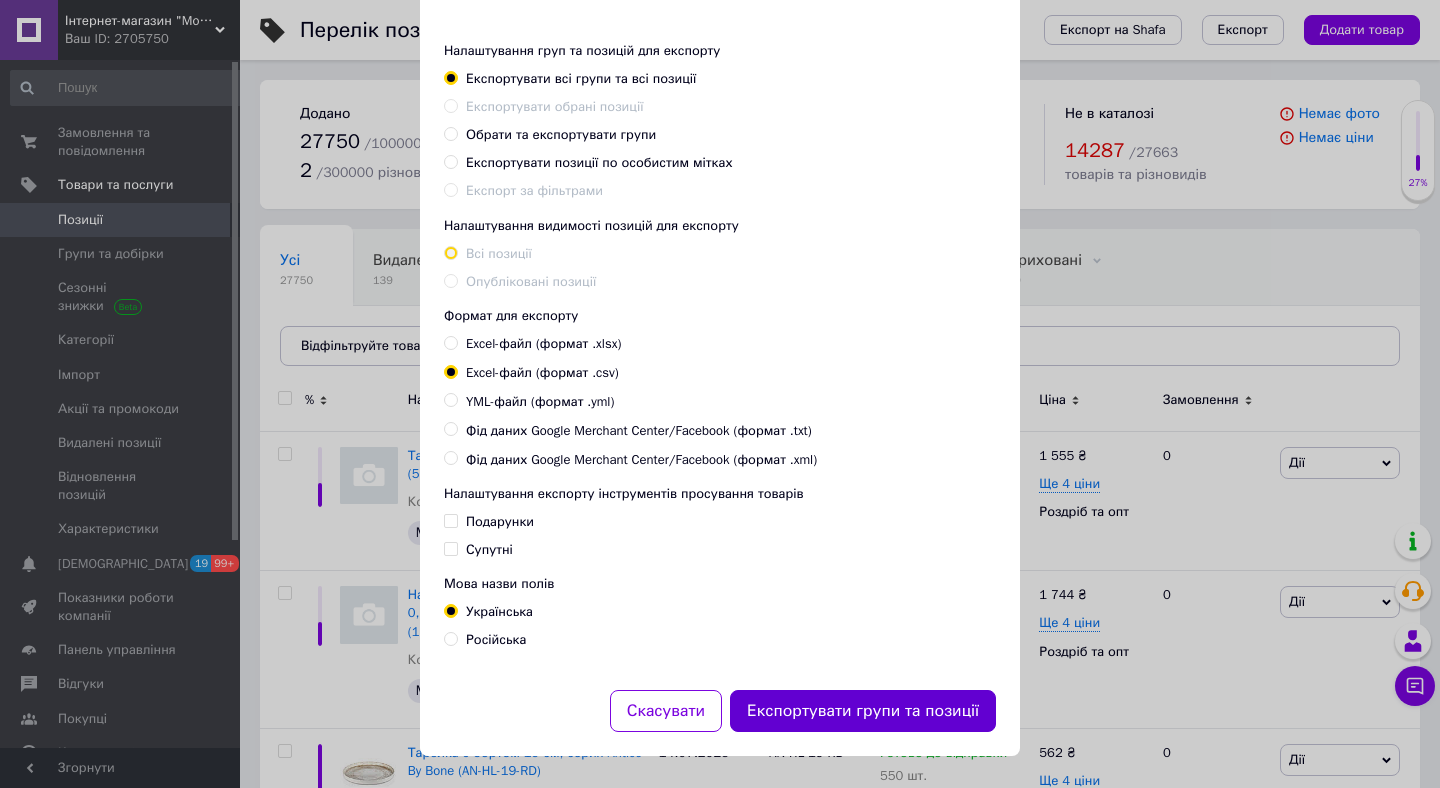 click on "Експортувати групи та позиції" at bounding box center [863, 711] 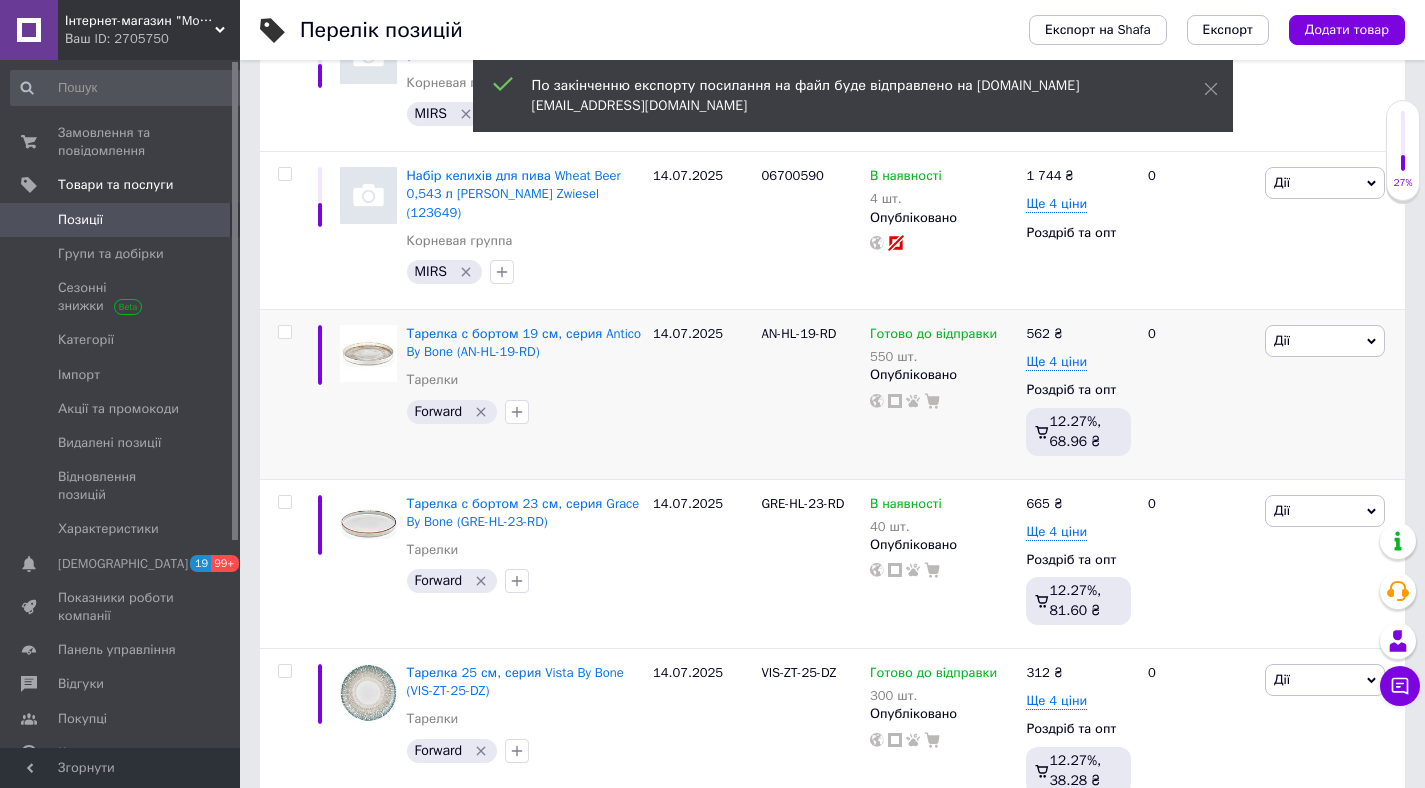 scroll, scrollTop: 438, scrollLeft: 0, axis: vertical 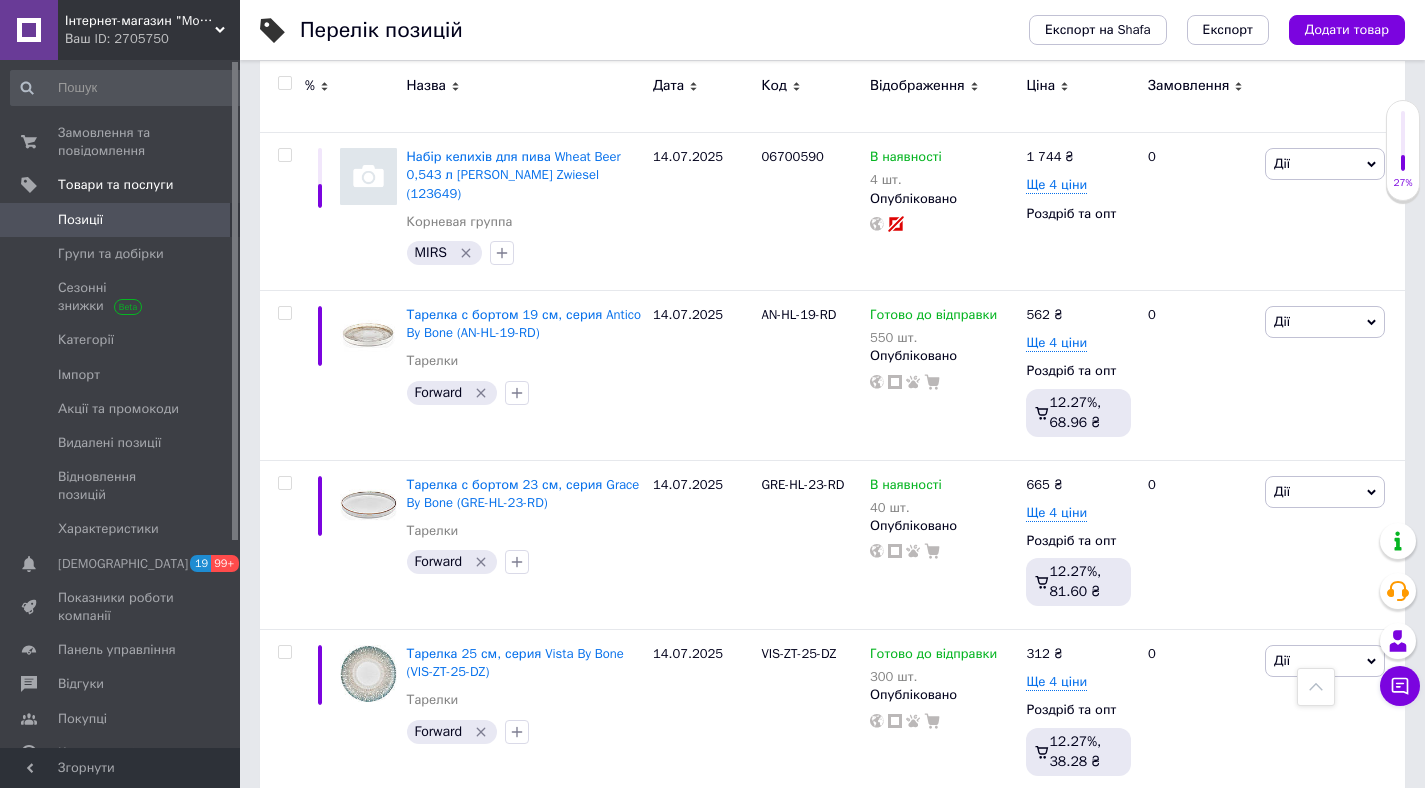 click on "Інтернет-магазин "Modern Shop"" at bounding box center [140, 21] 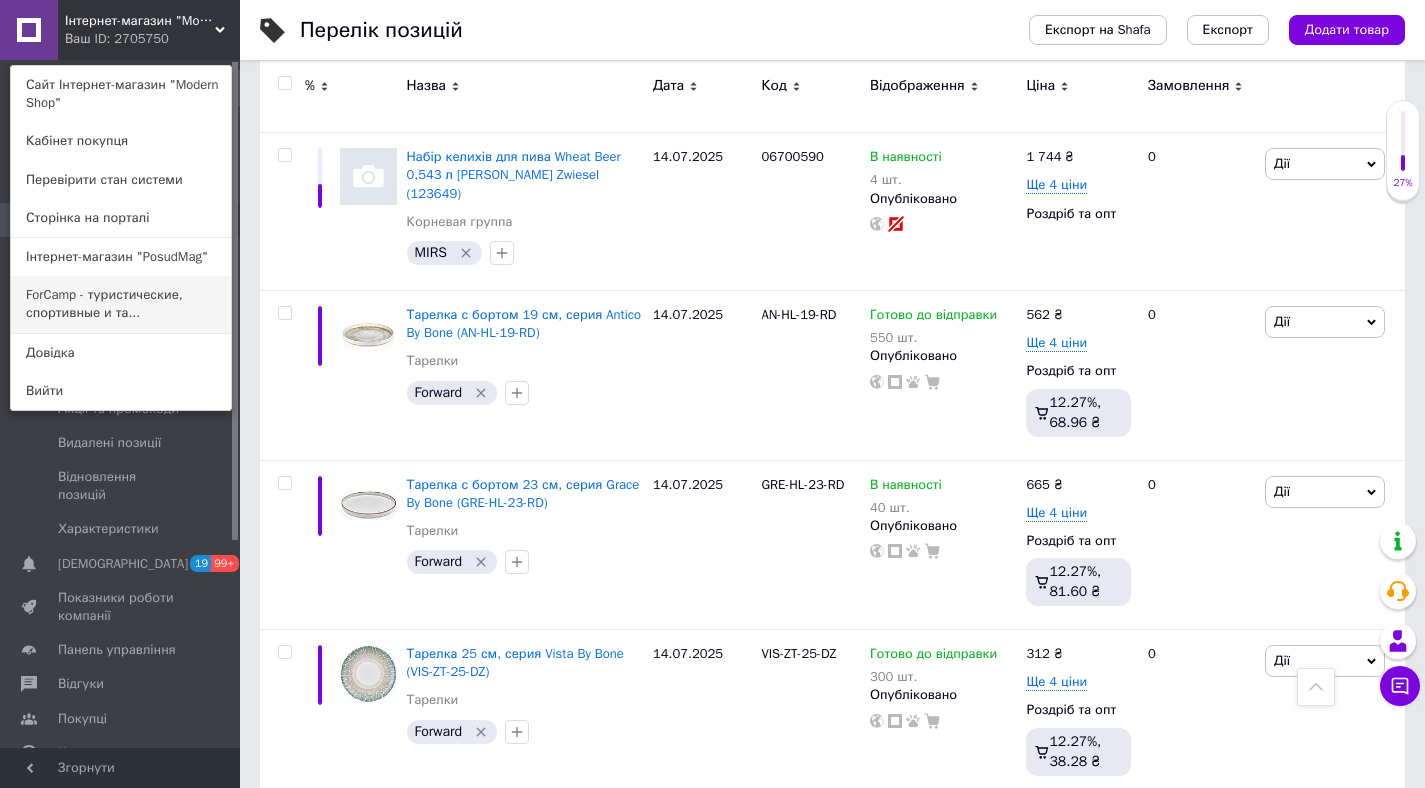 click on "ForCamp - туристические, спортивные и та..." at bounding box center (121, 304) 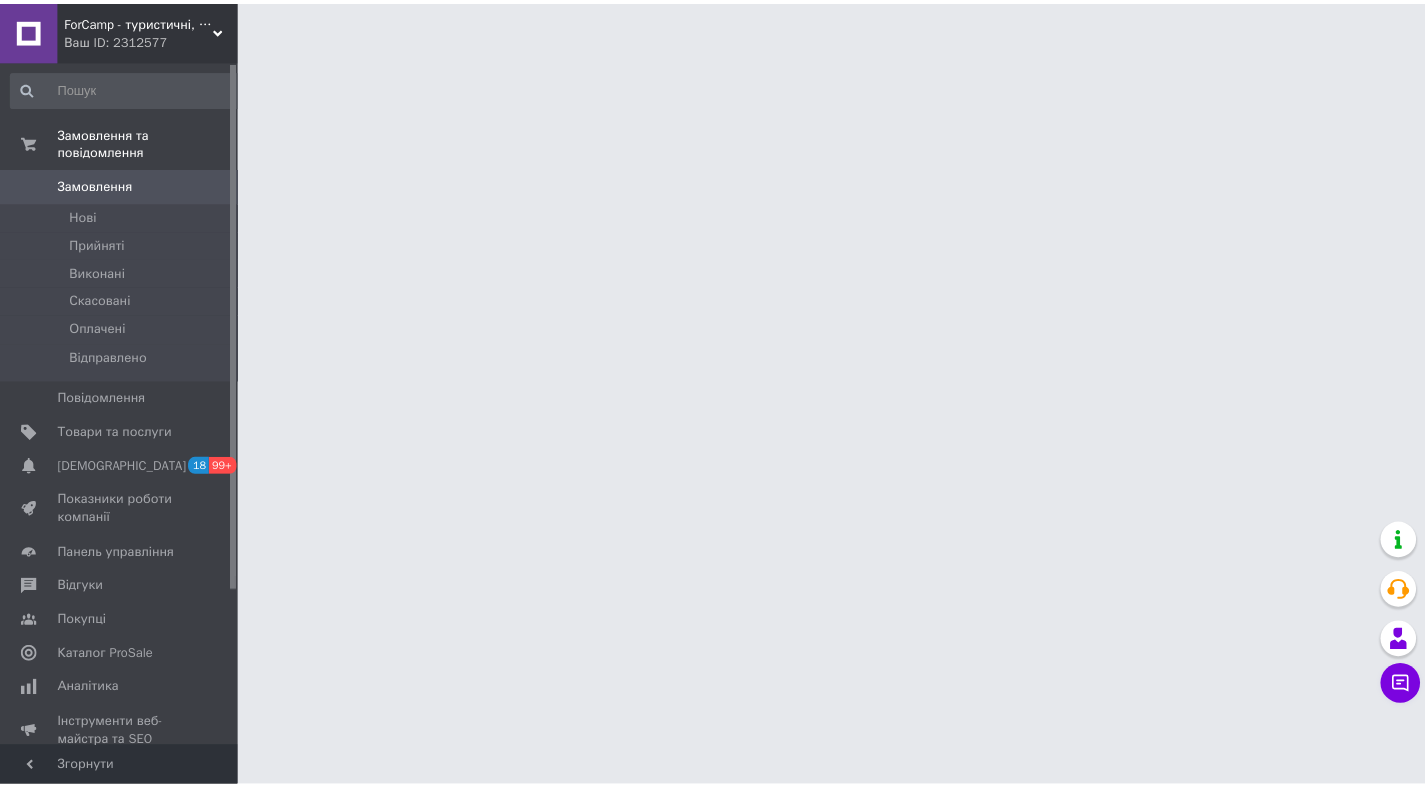 scroll, scrollTop: 0, scrollLeft: 0, axis: both 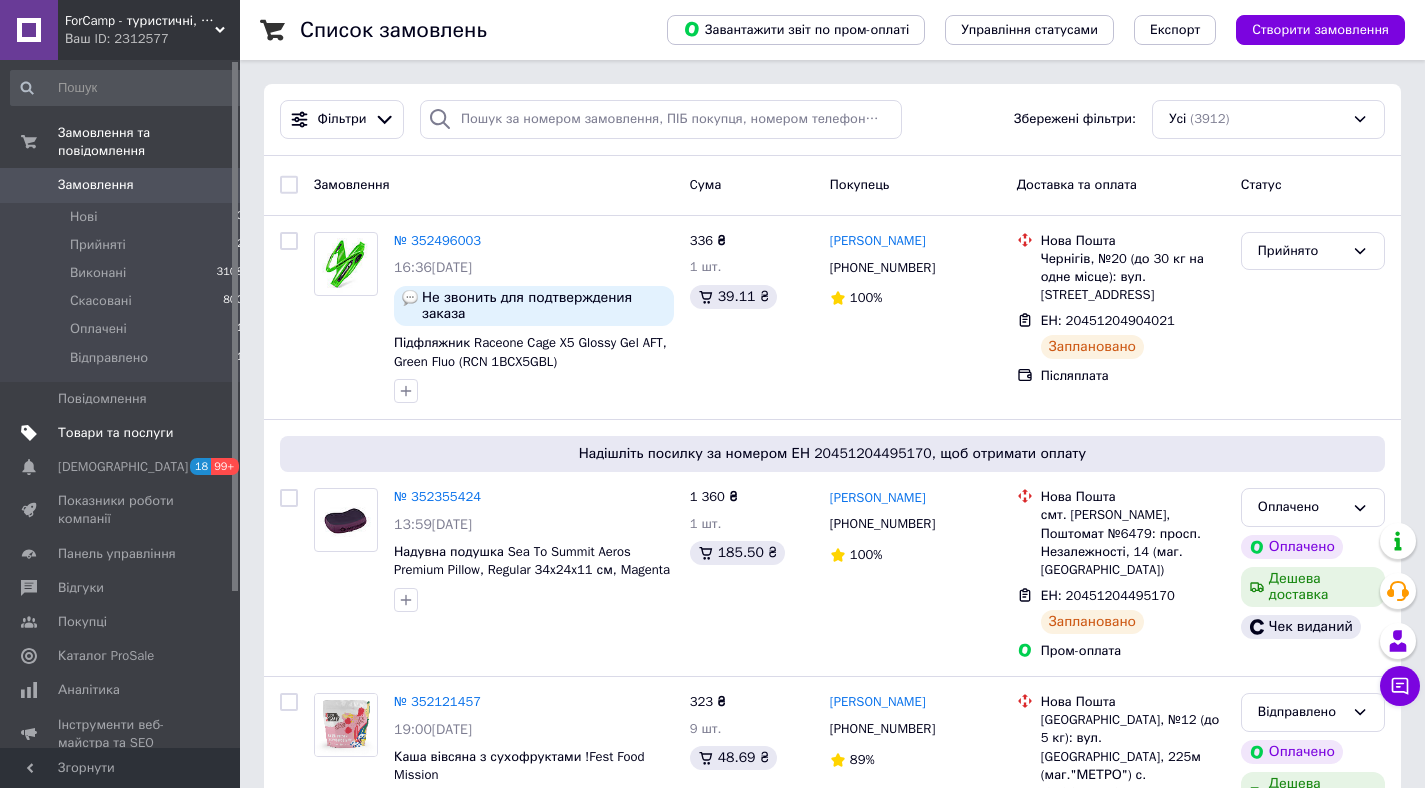 click on "Товари та послуги" at bounding box center (115, 433) 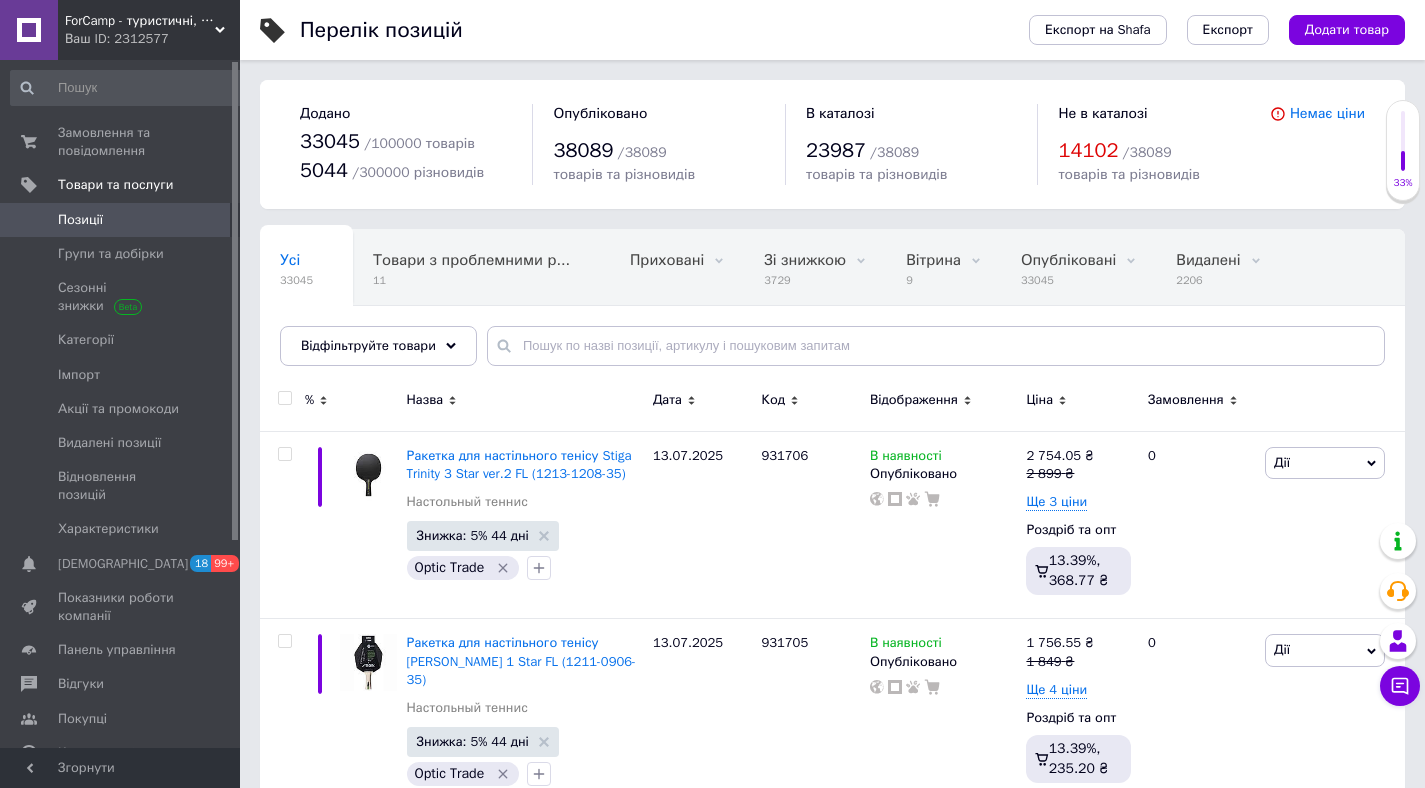 click on "Ваш ID: 2312577" at bounding box center (152, 39) 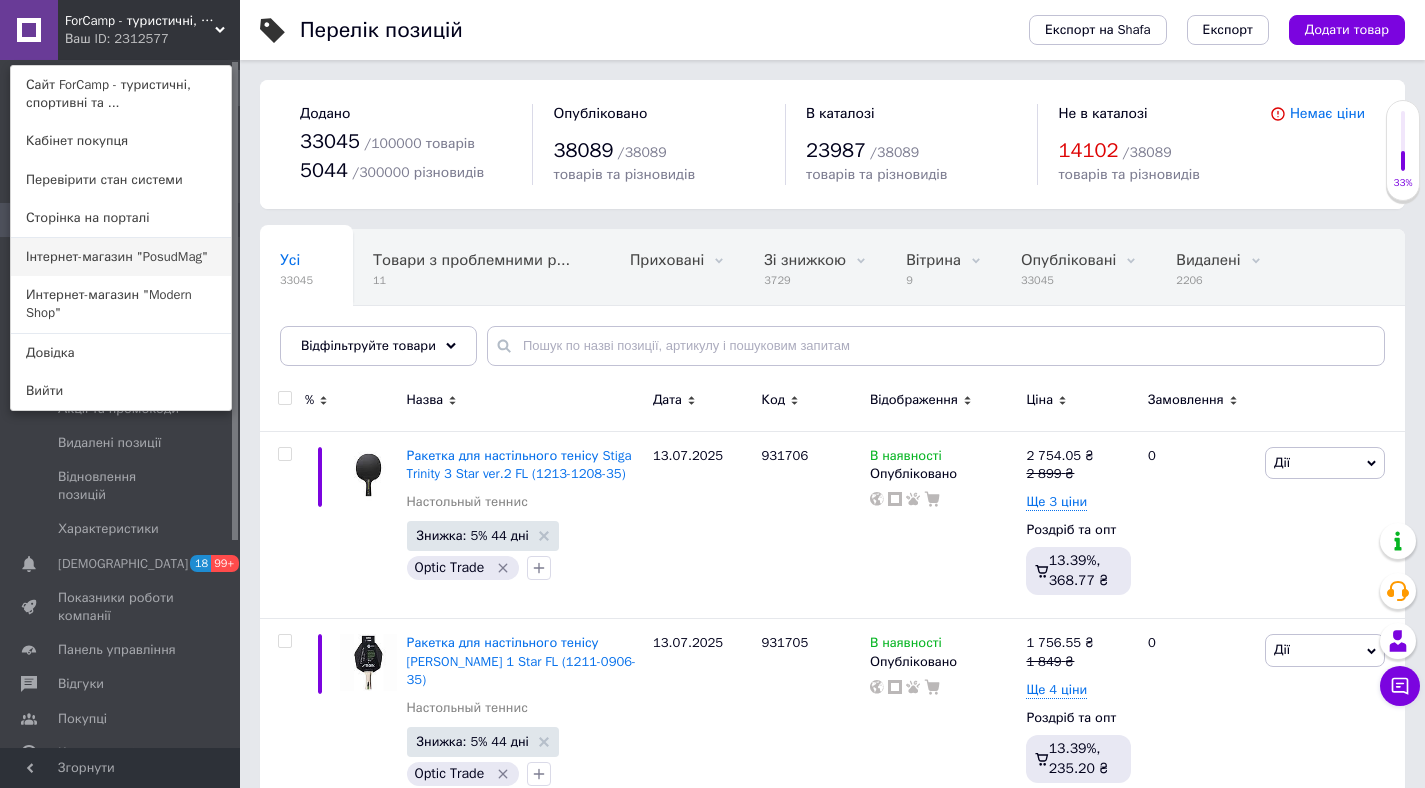 click on "Інтернет-магазин "PosudMag"" at bounding box center [121, 257] 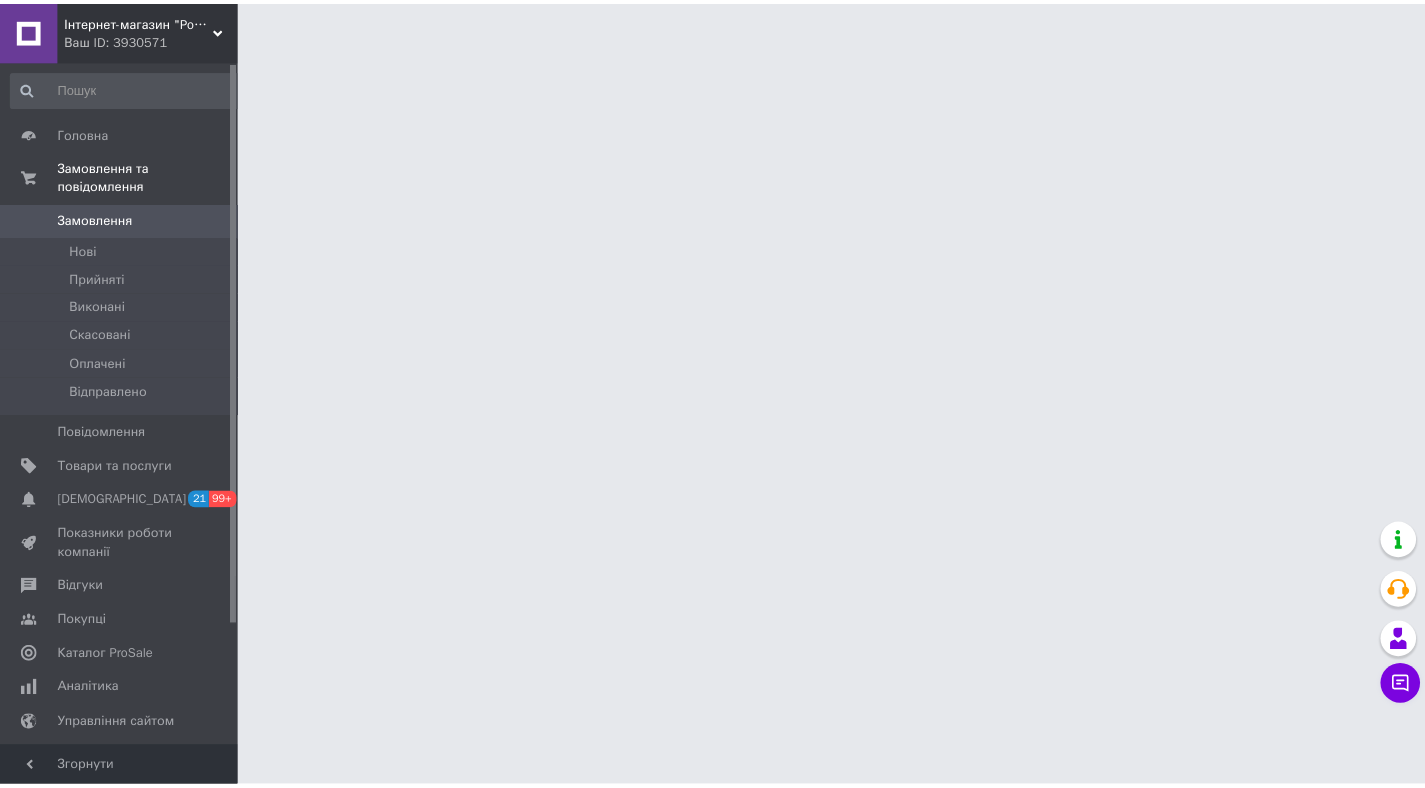 scroll, scrollTop: 0, scrollLeft: 0, axis: both 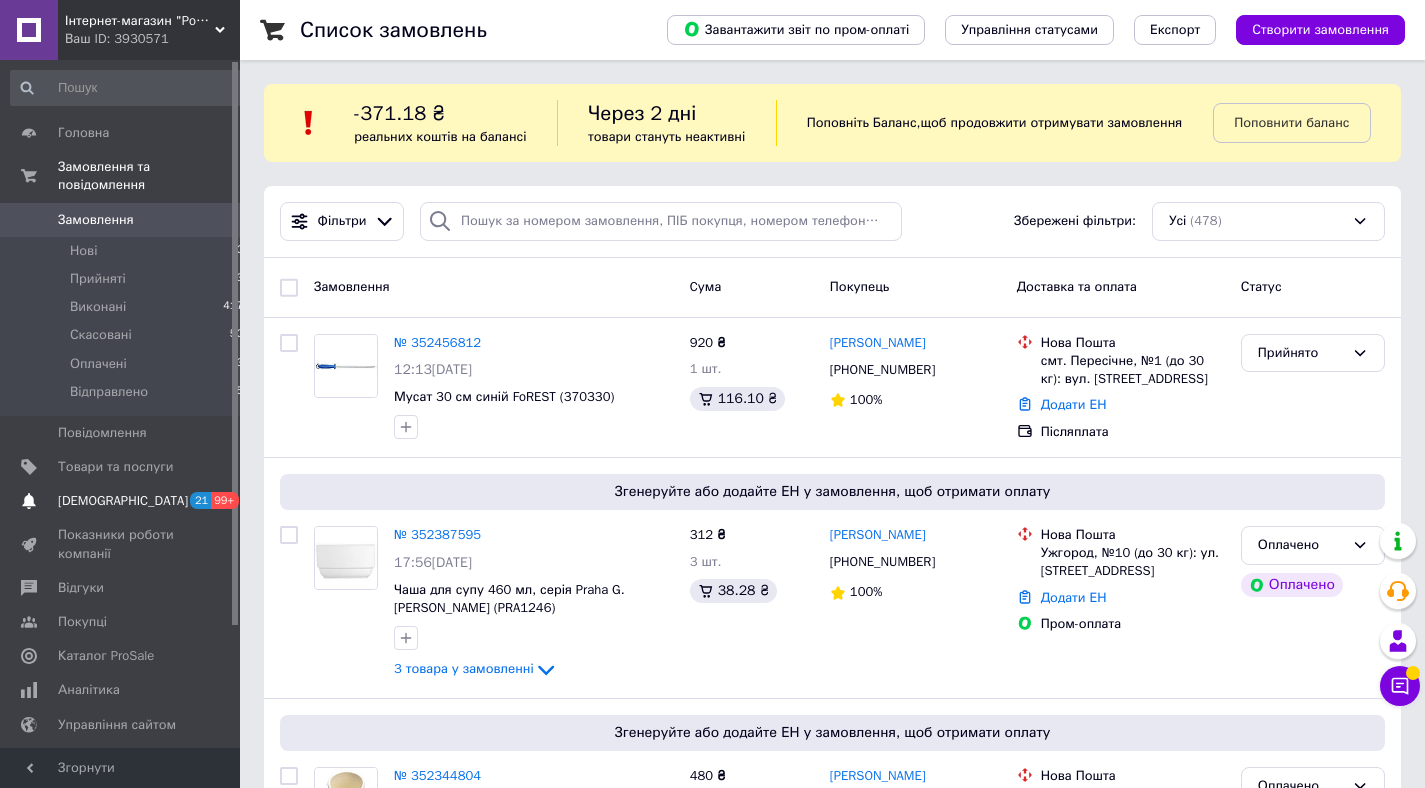 click on "[DEMOGRAPHIC_DATA]" at bounding box center [123, 501] 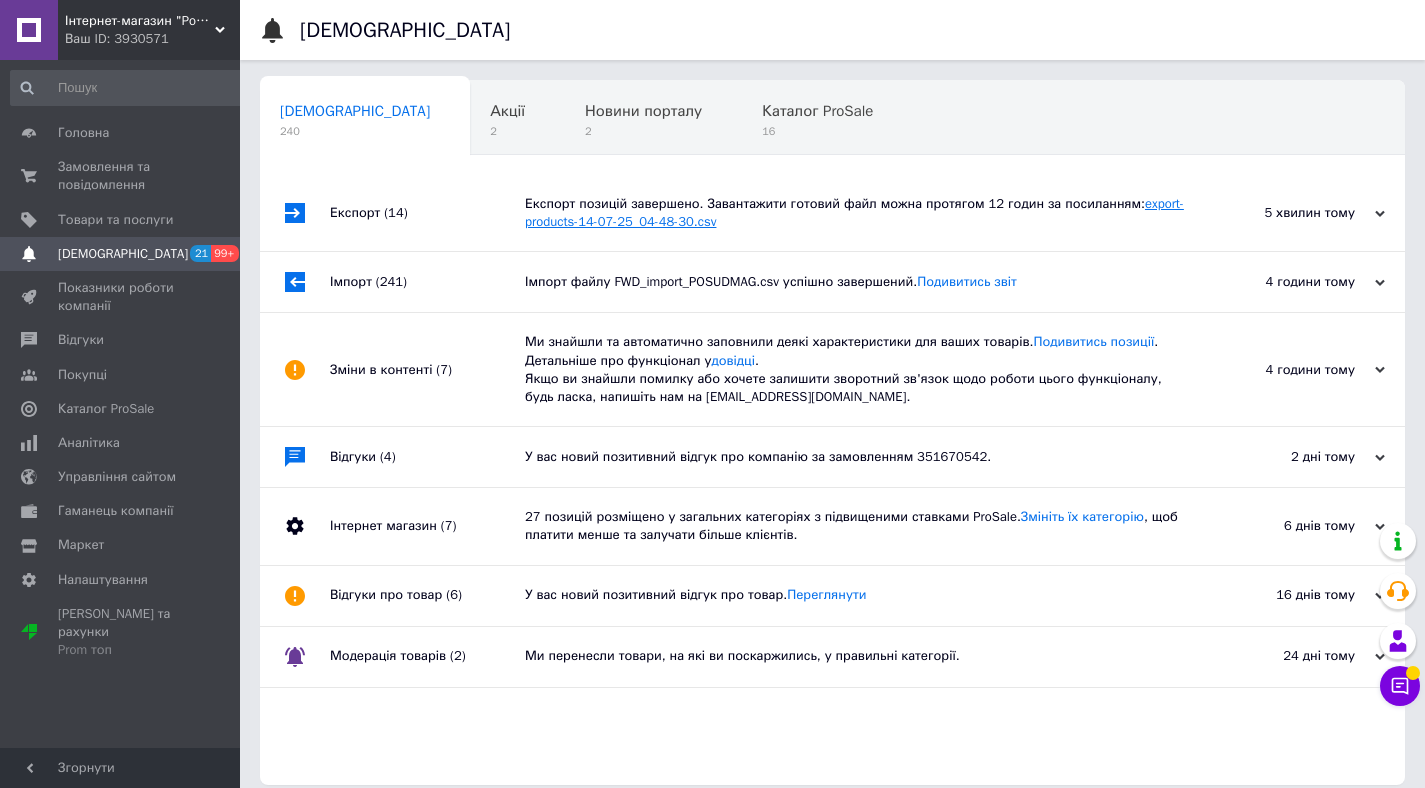 click on "export-products-14-07-25_04-48-30.csv" at bounding box center (854, 212) 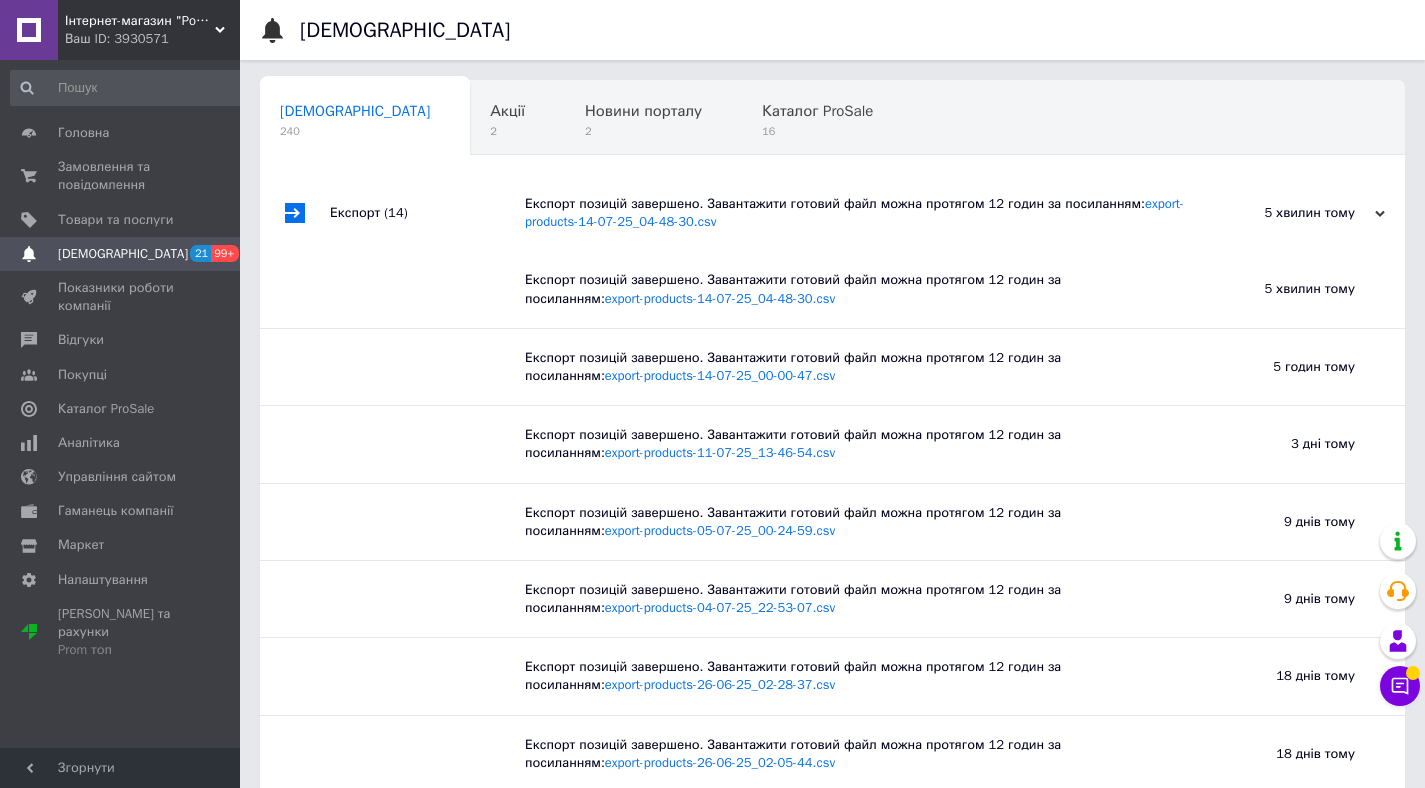 click on "Інтернет-магазин "PosudMag"" at bounding box center (140, 21) 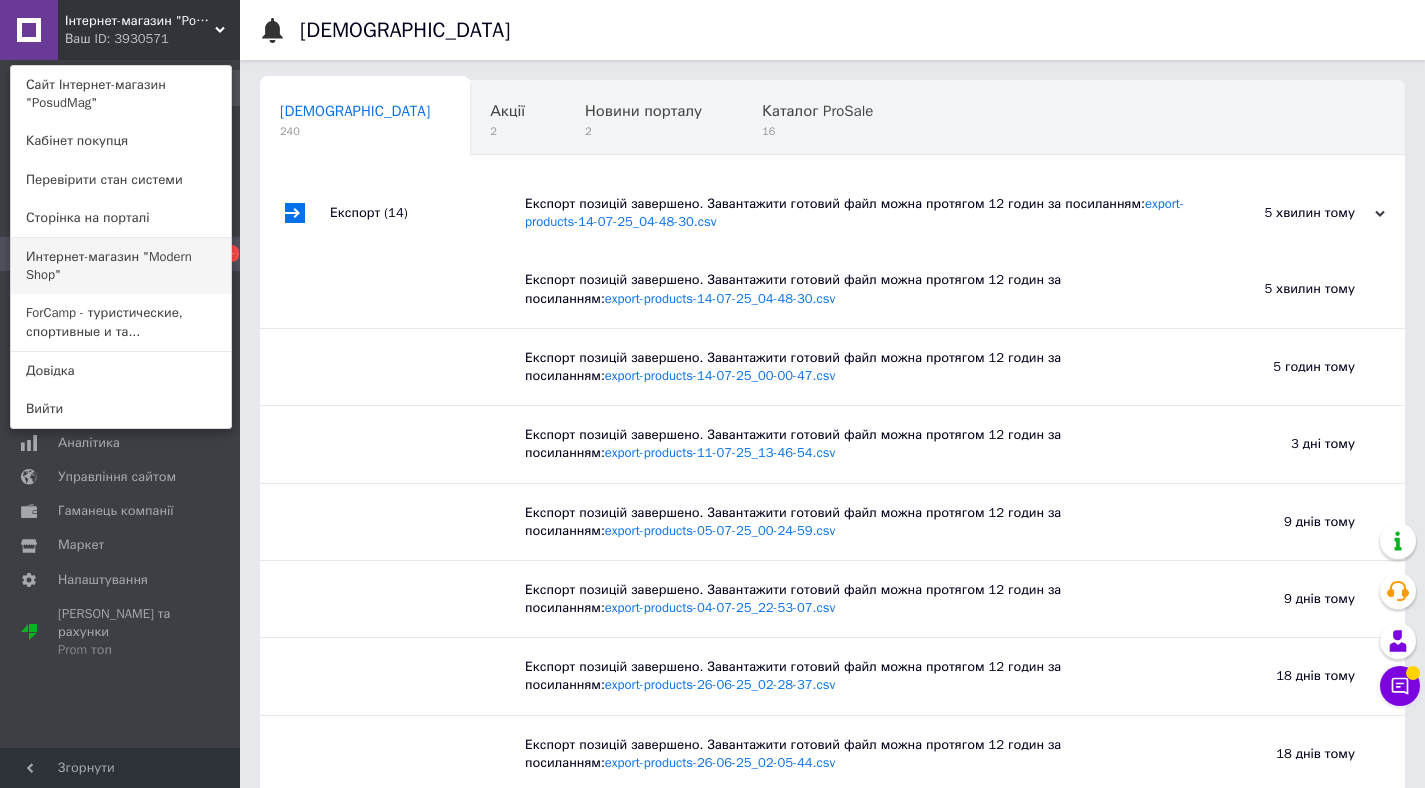 click on "Интернет-магазин "Modern Shop"" at bounding box center (121, 266) 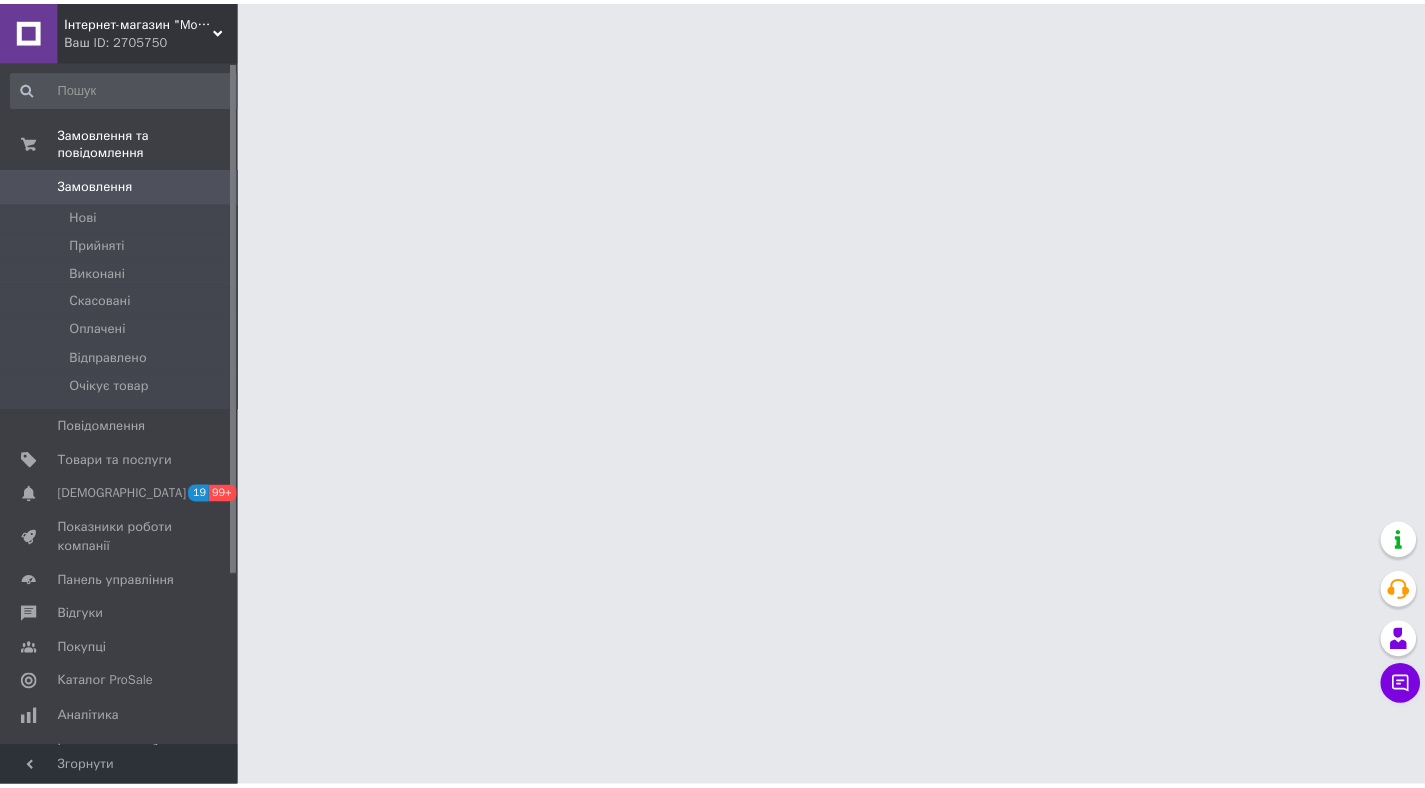 scroll, scrollTop: 0, scrollLeft: 0, axis: both 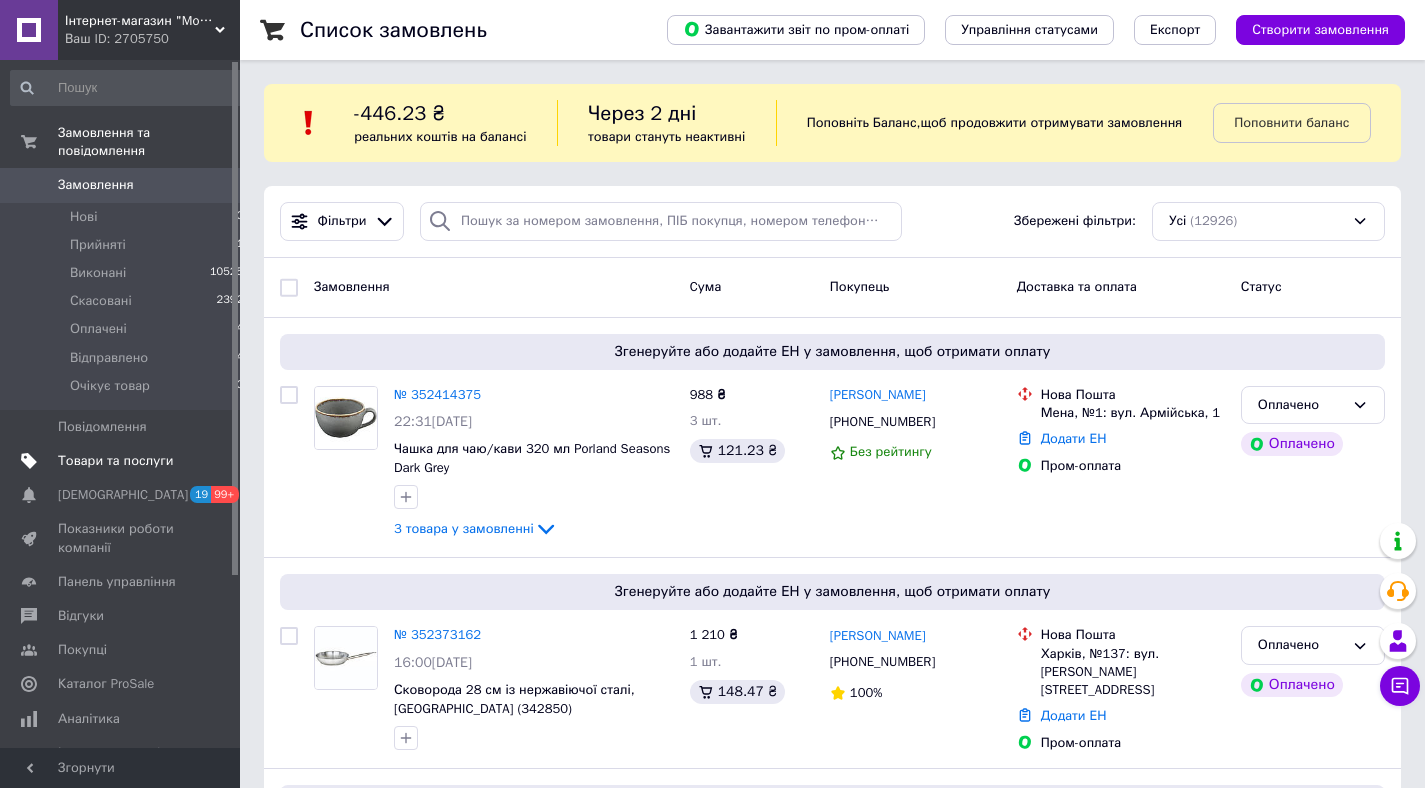 click on "Товари та послуги" at bounding box center [115, 461] 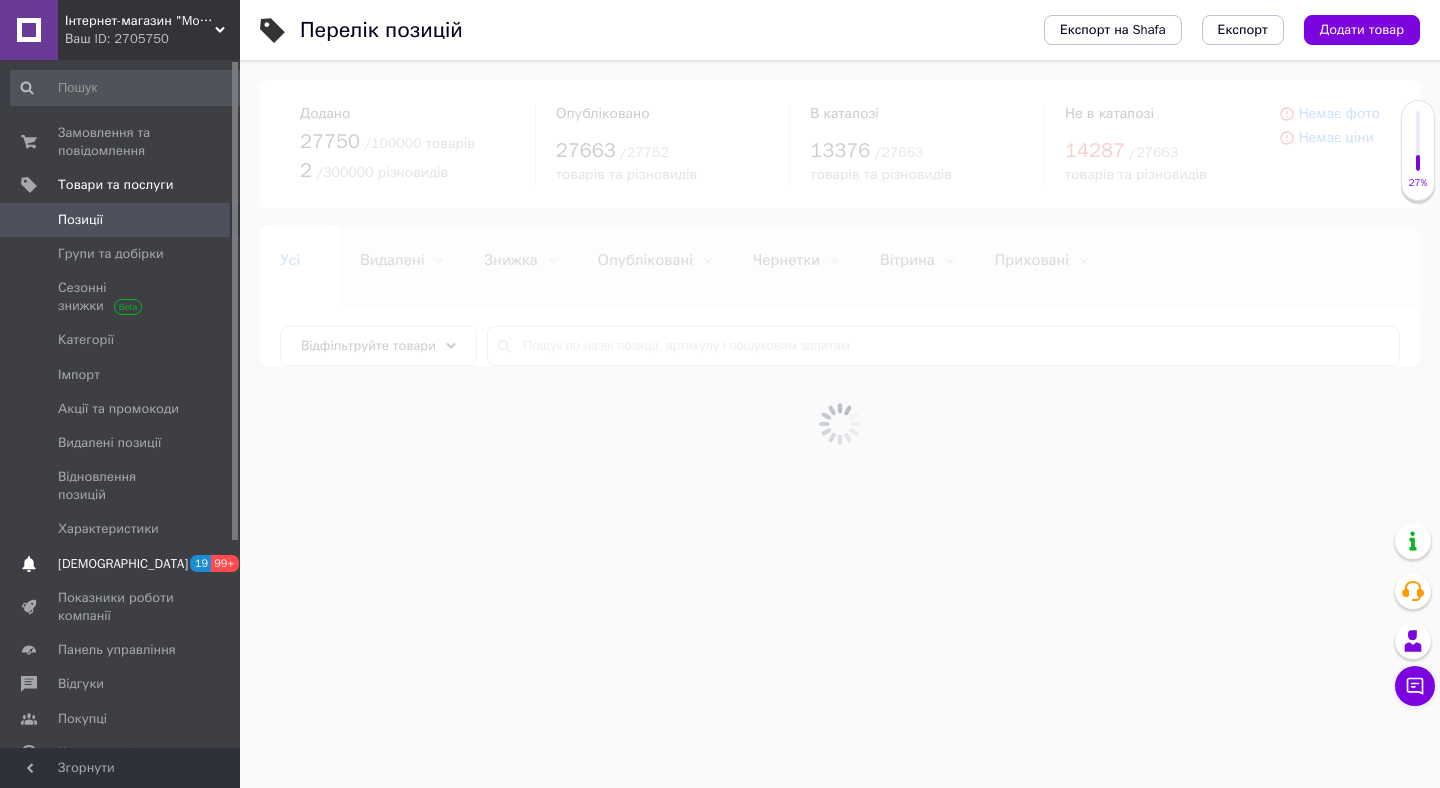 click on "[DEMOGRAPHIC_DATA]" at bounding box center [123, 564] 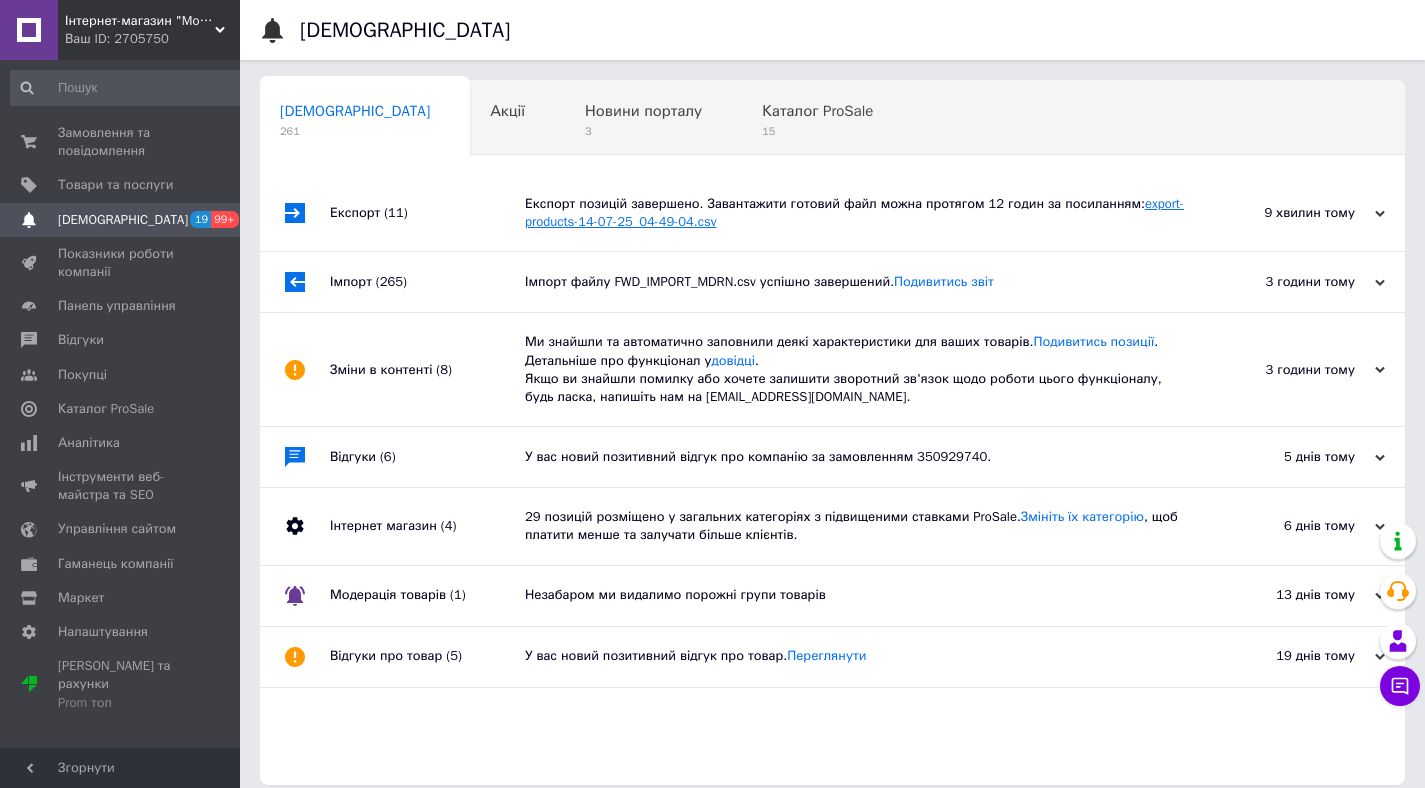 click on "export-products-14-07-25_04-49-04.csv" at bounding box center [854, 212] 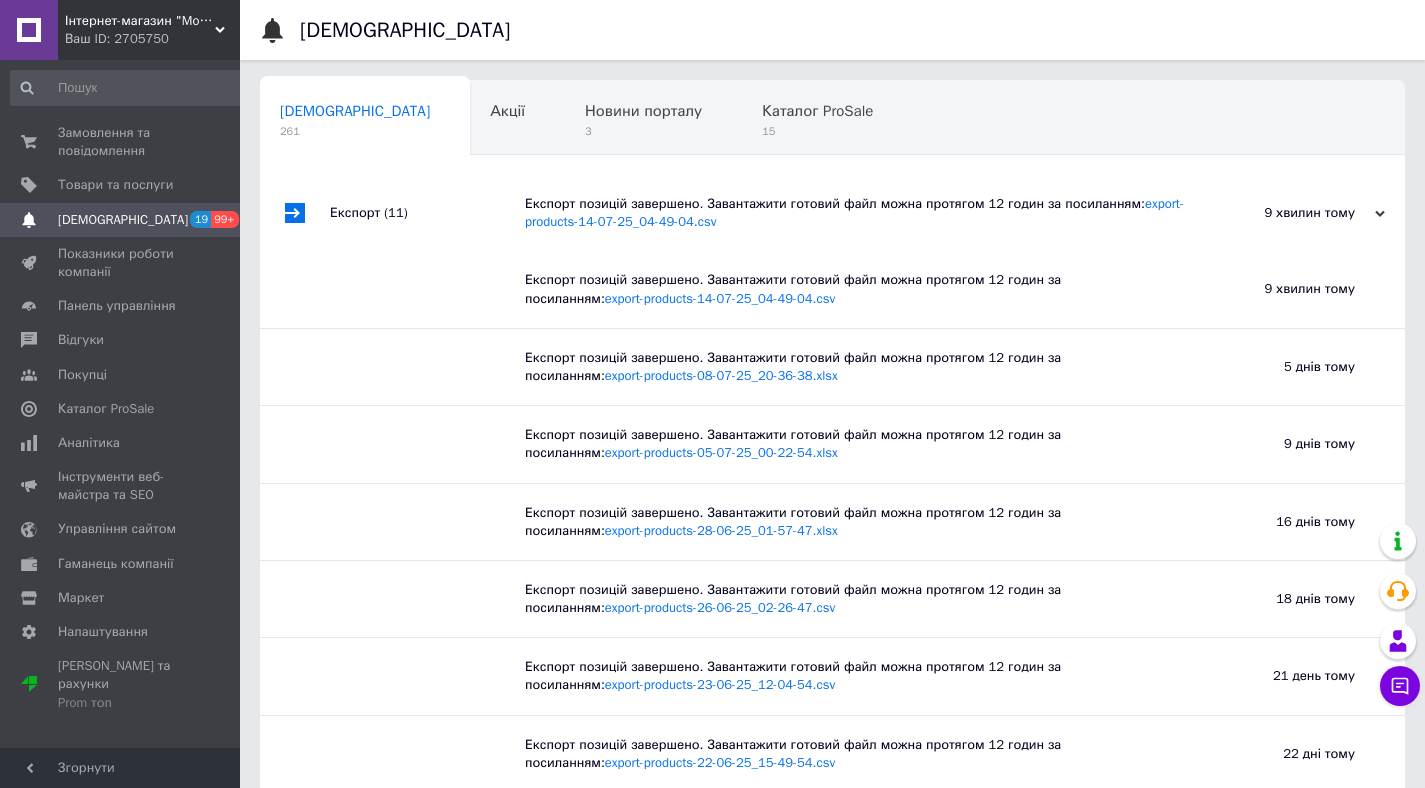 click on "Інтернет-магазин "Modern Shop"" at bounding box center [140, 21] 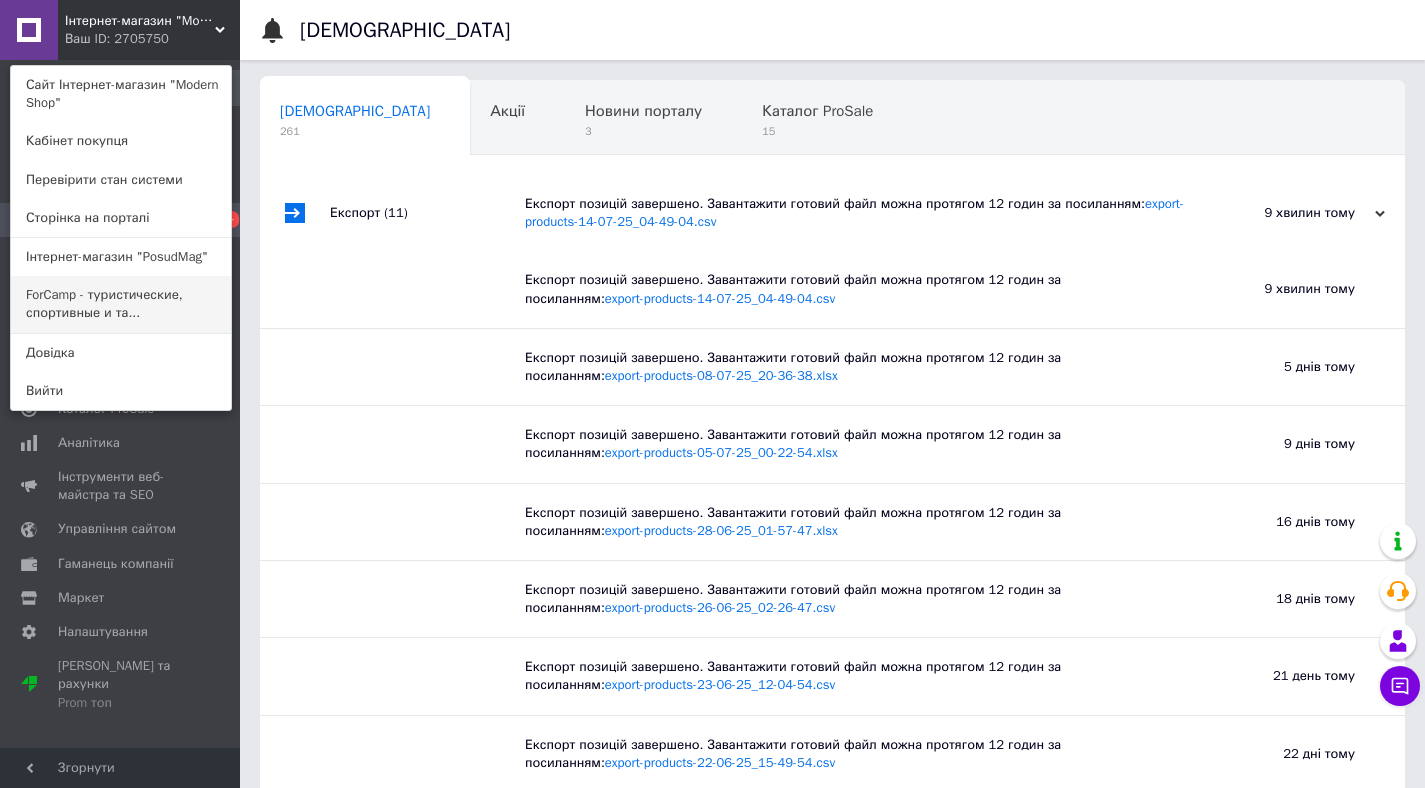 click on "ForCamp - туристические, спортивные и та..." at bounding box center (121, 304) 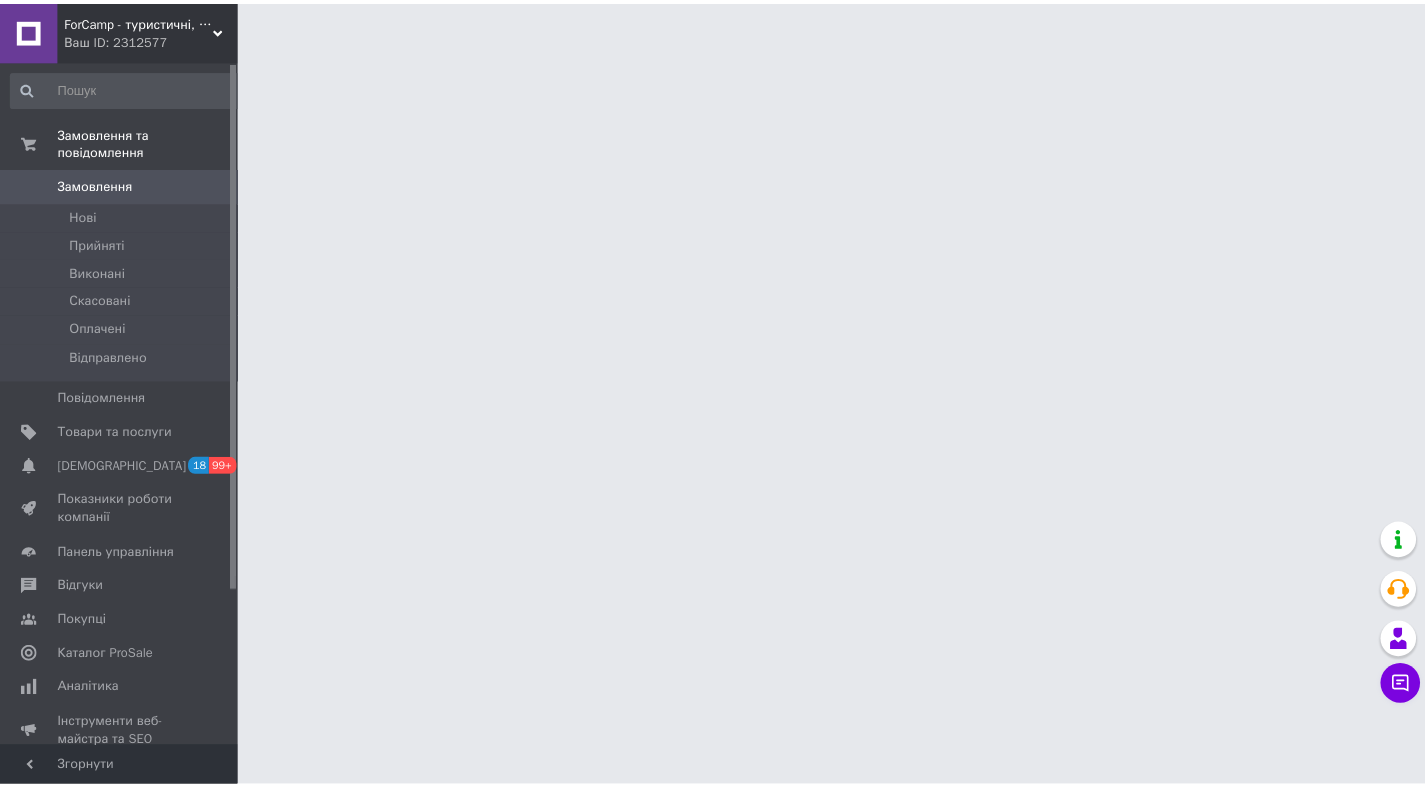 scroll, scrollTop: 0, scrollLeft: 0, axis: both 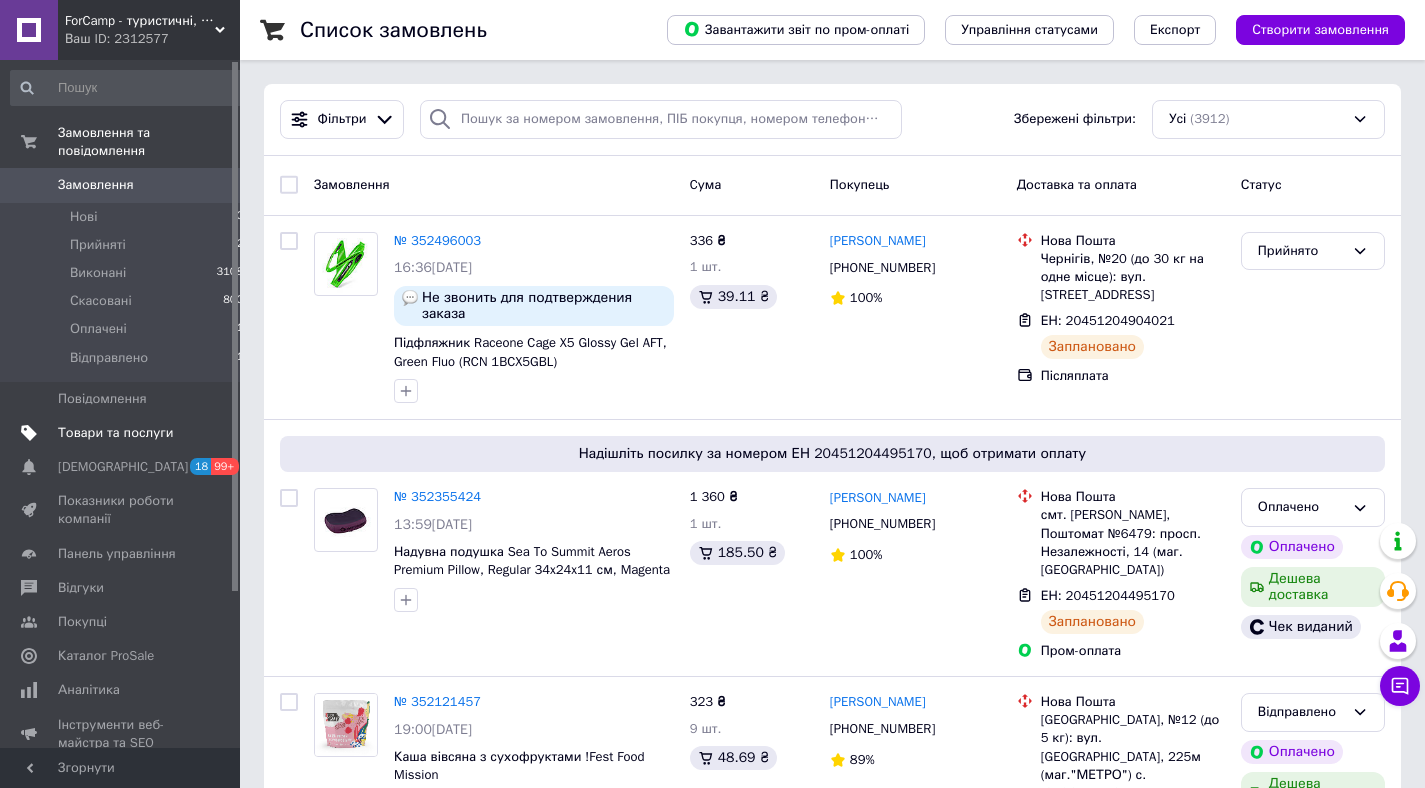 click on "Товари та послуги" at bounding box center (127, 433) 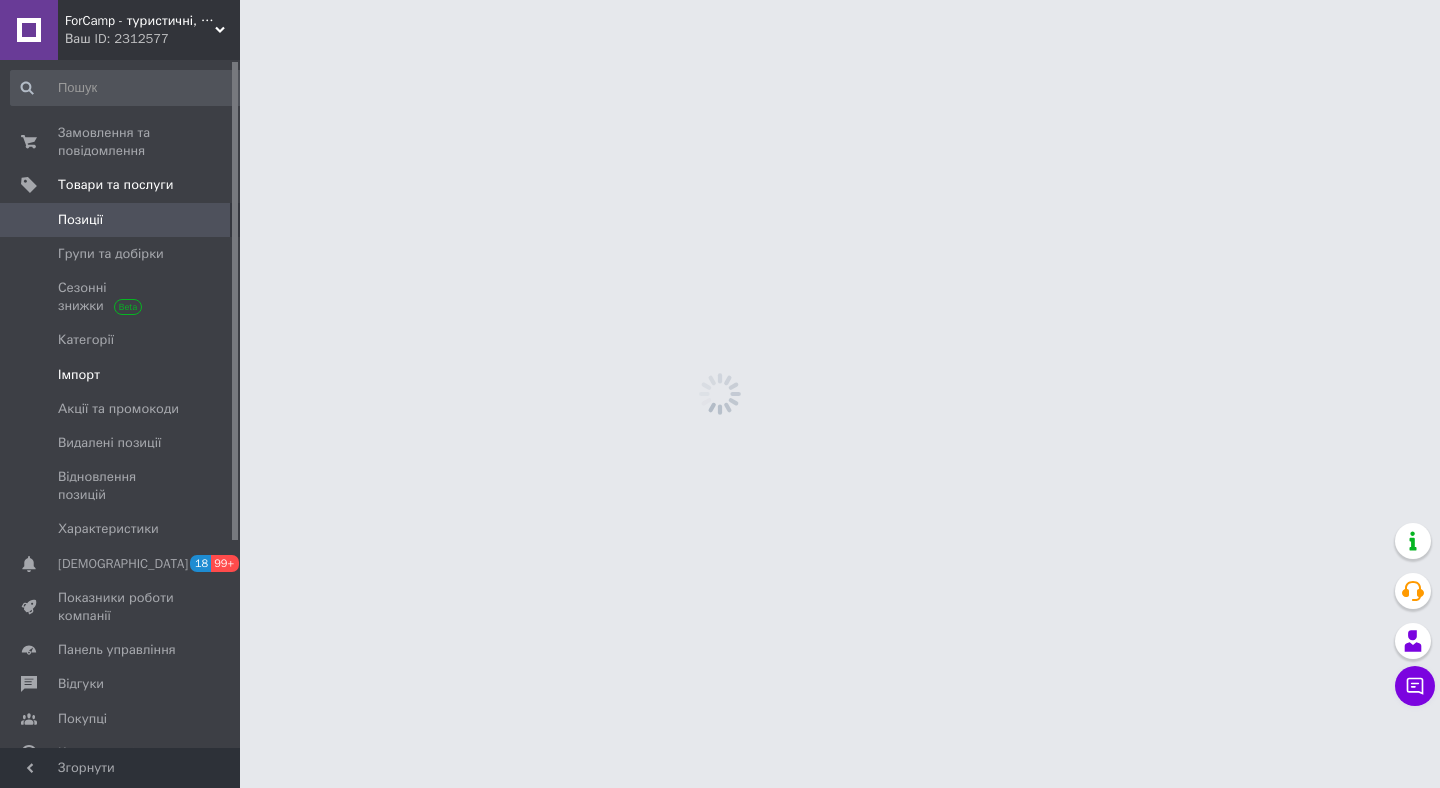 click on "Імпорт" at bounding box center (79, 375) 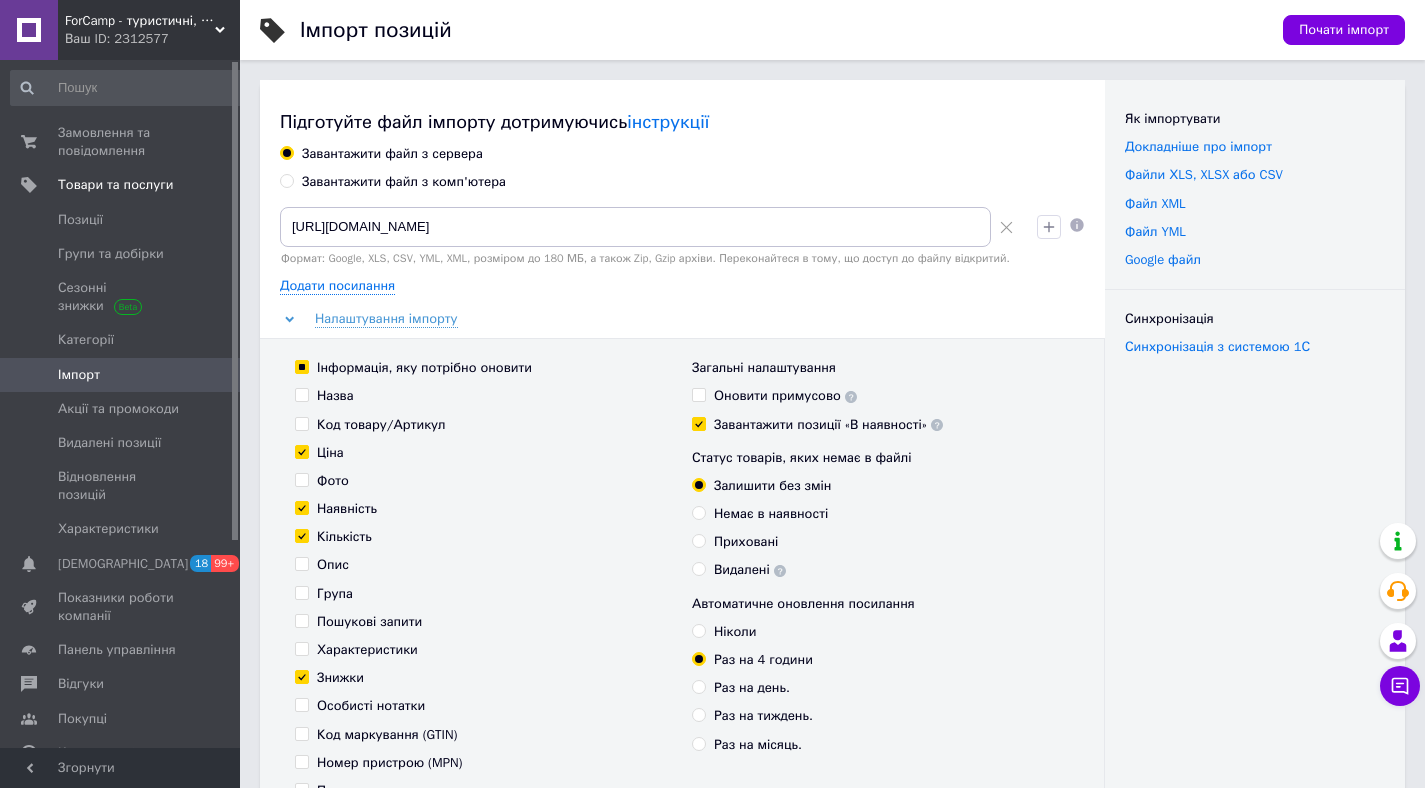 click on "Завантажити файл з комп'ютера" at bounding box center (404, 182) 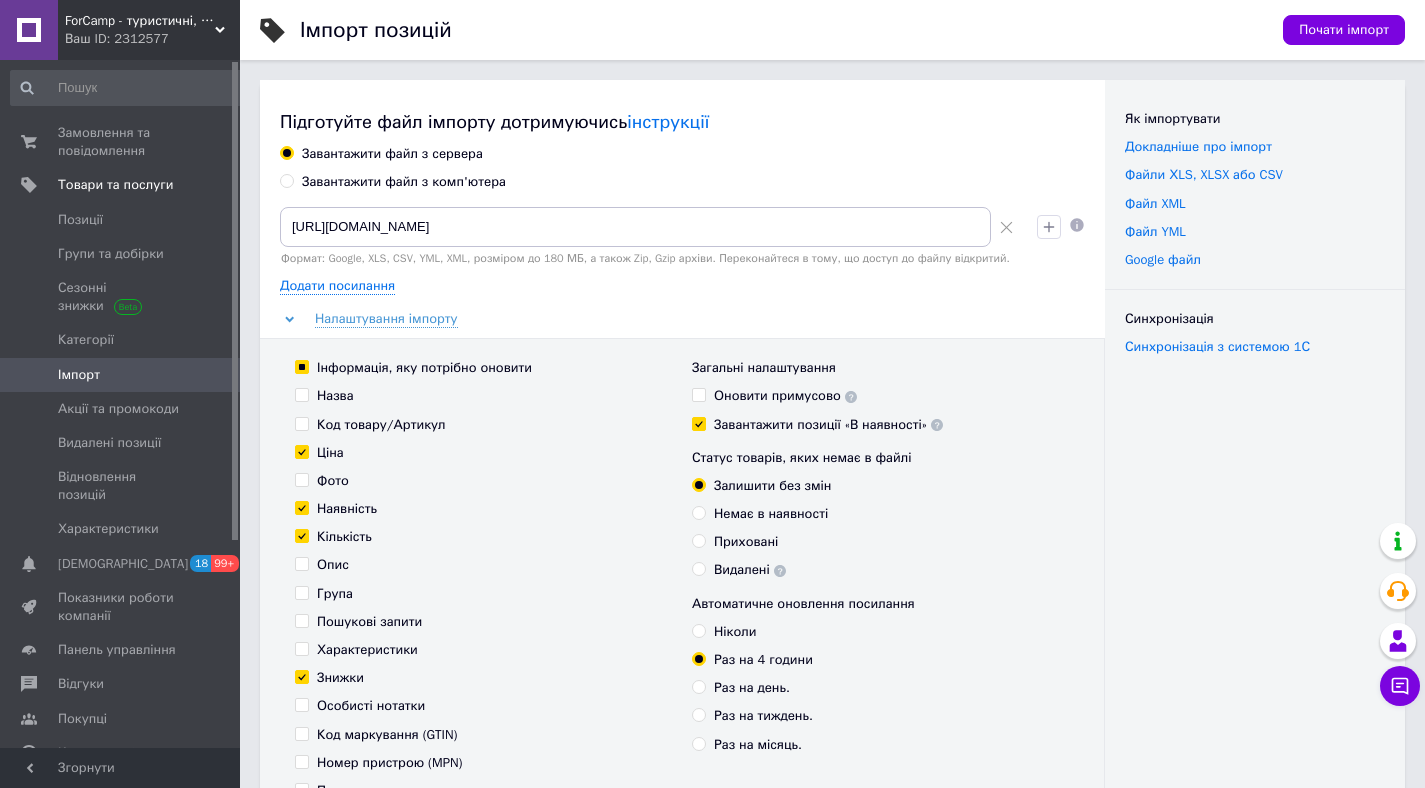 radio on "true" 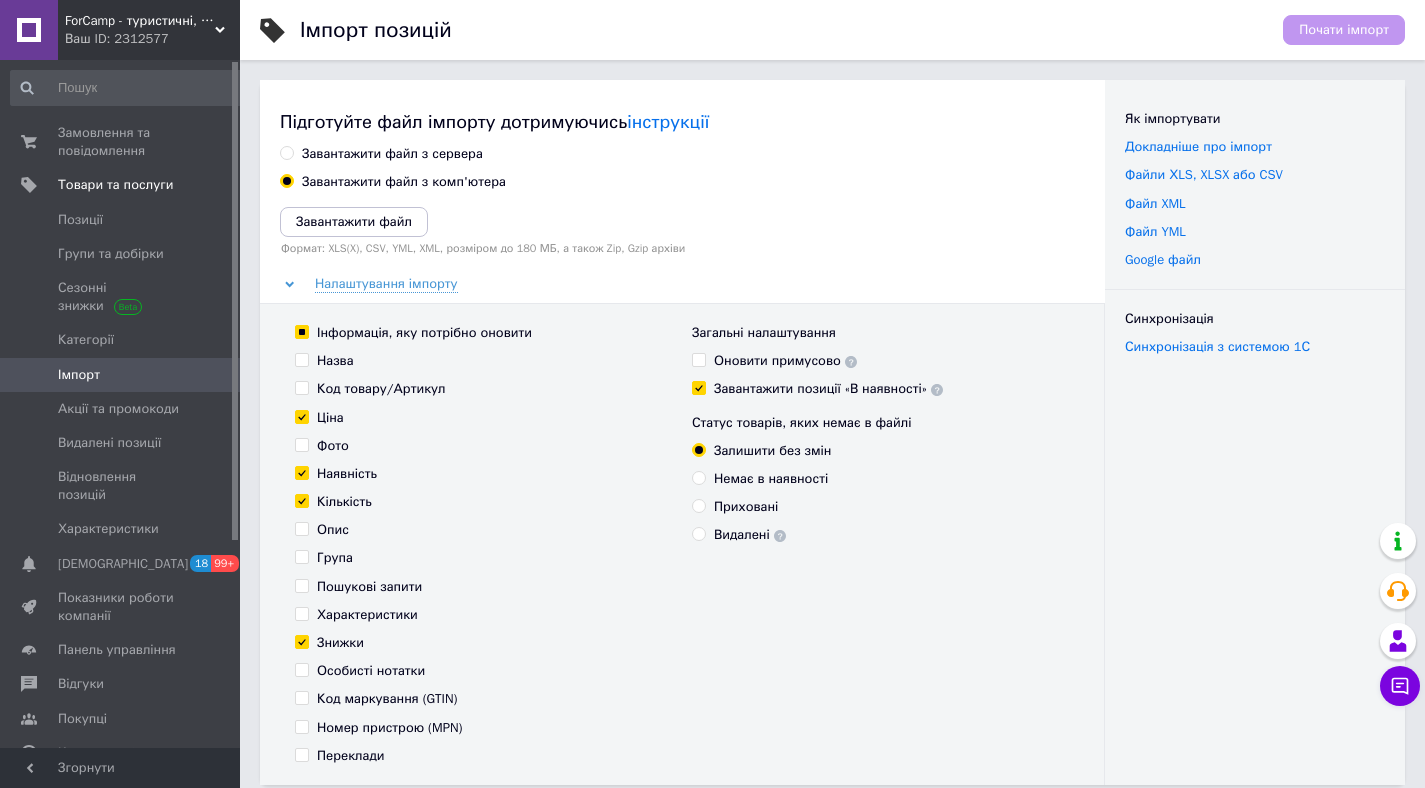 click on "Інформація, яку потрібно оновити" at bounding box center [301, 331] 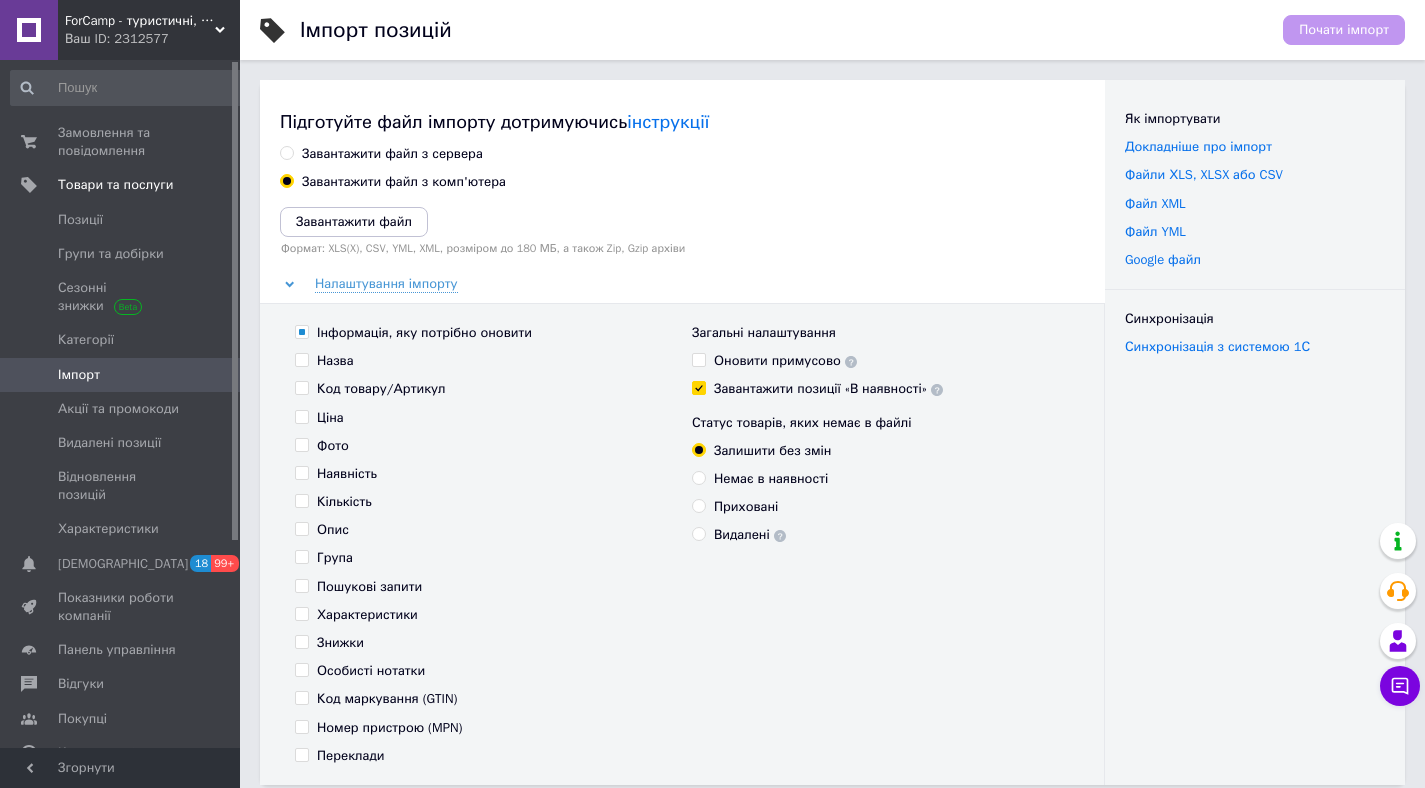 checkbox on "false" 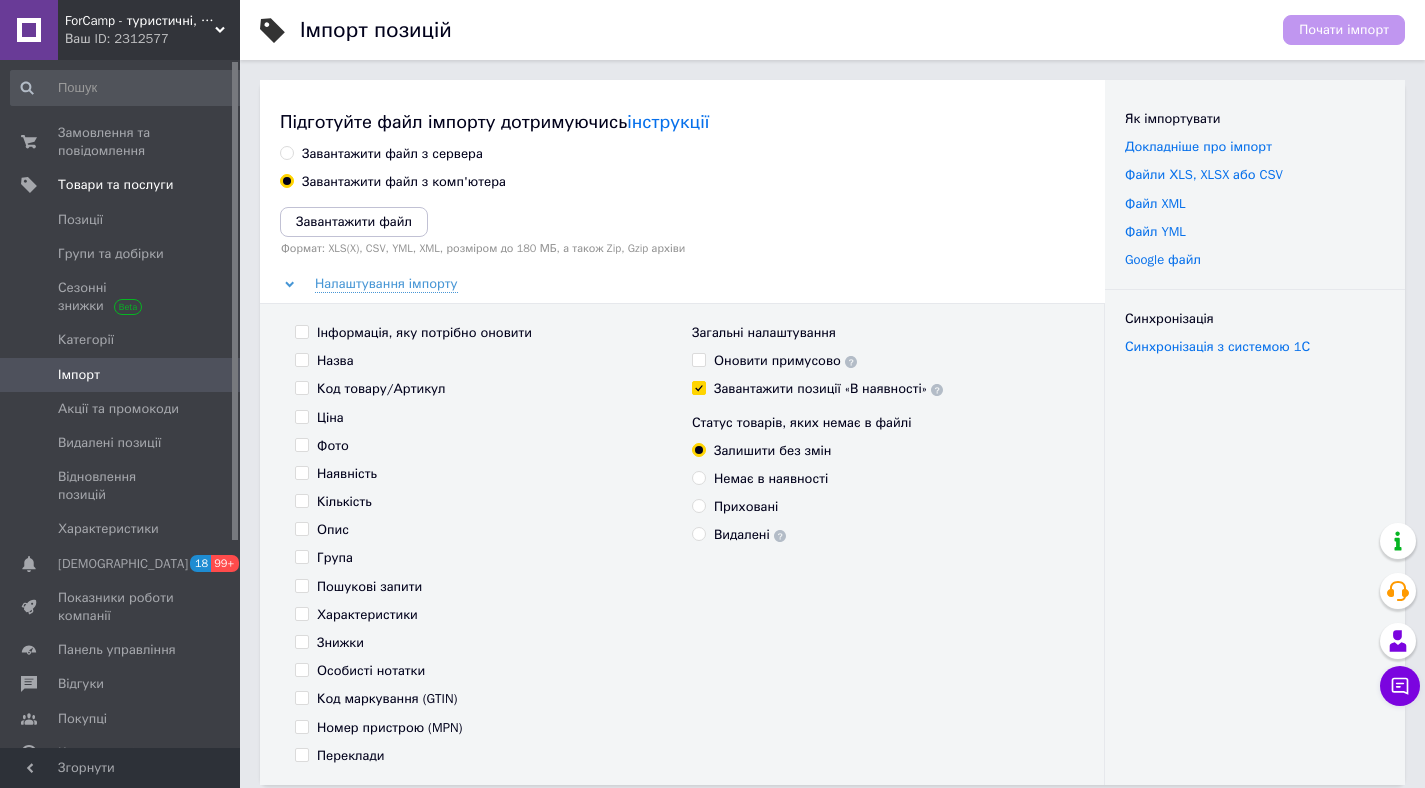click on "Інформація, яку потрібно оновити" at bounding box center (301, 331) 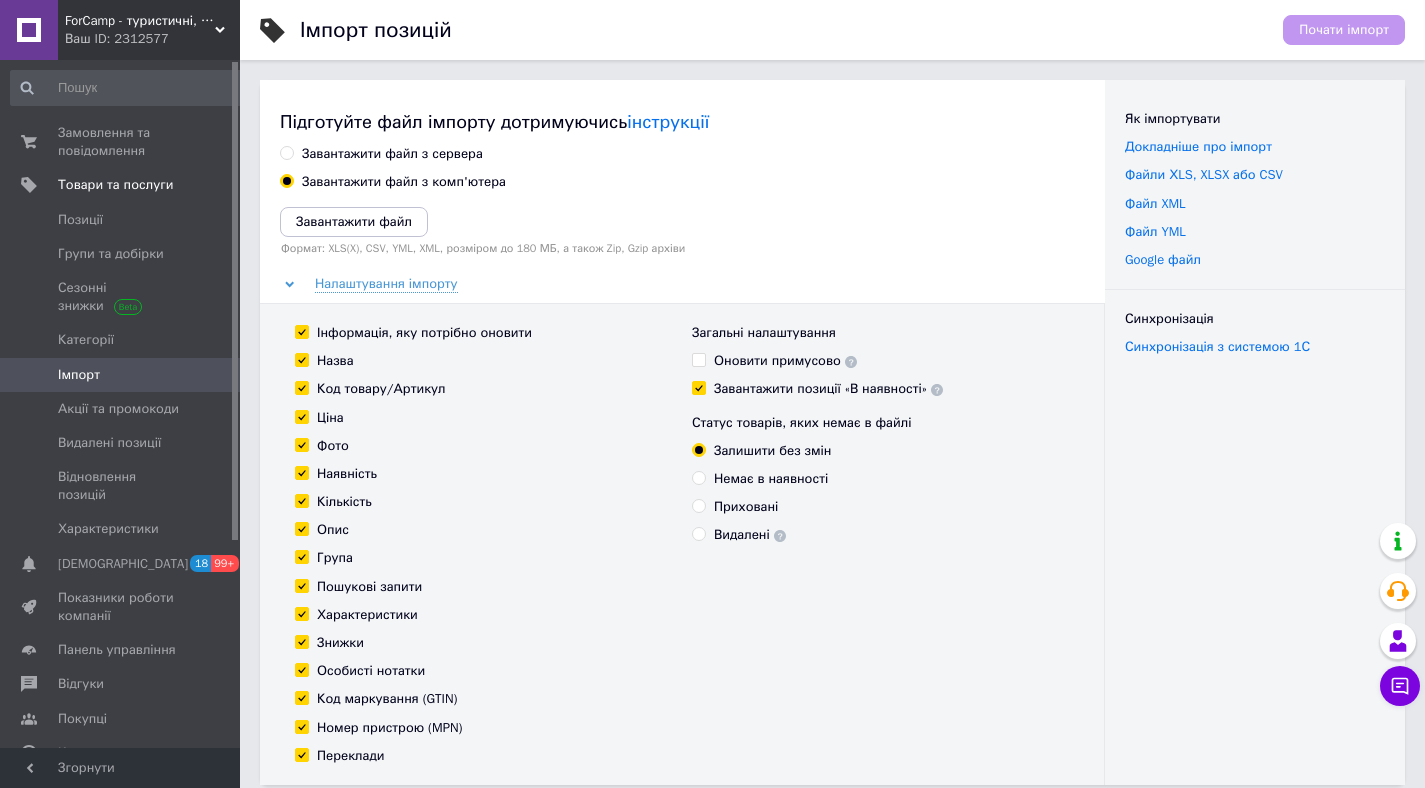 checkbox on "true" 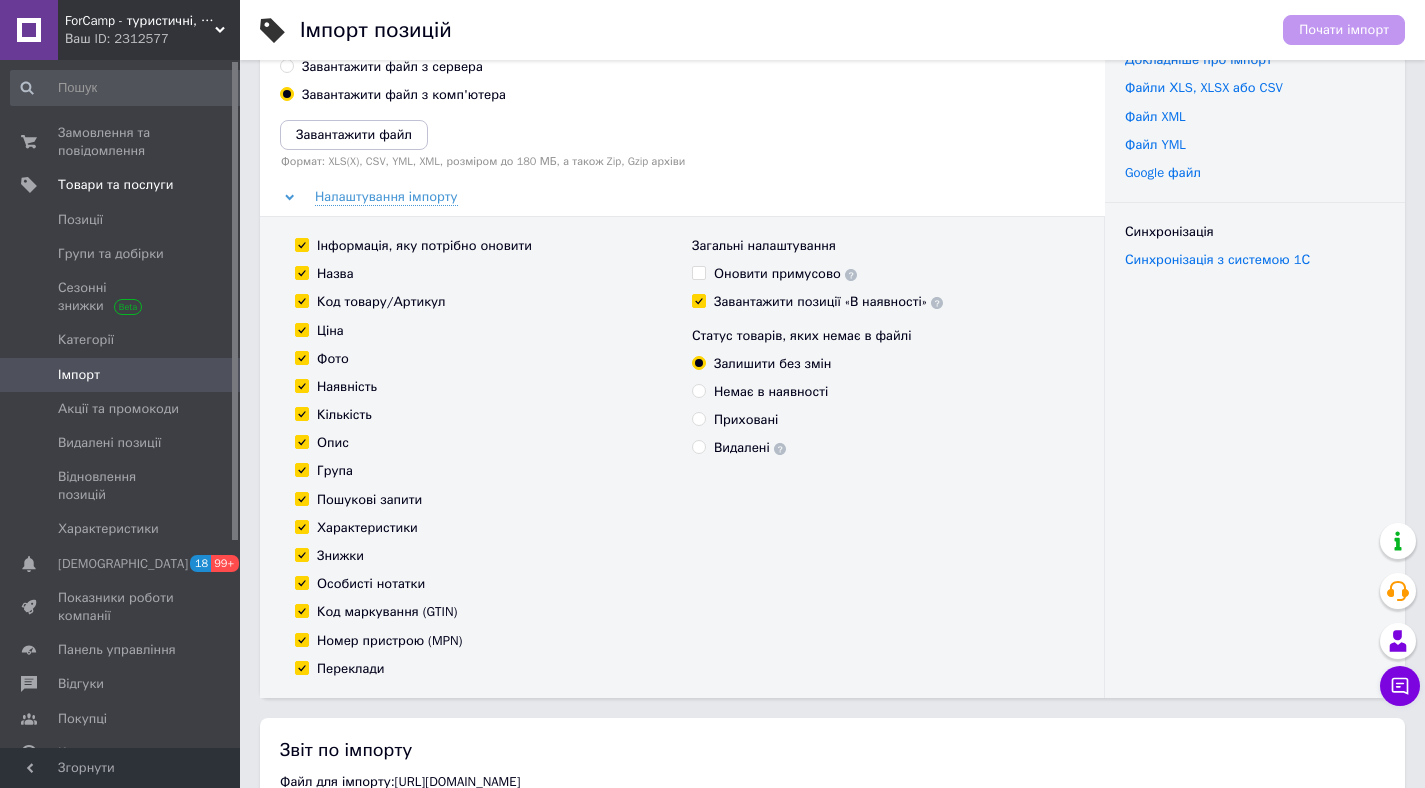 scroll, scrollTop: 54, scrollLeft: 0, axis: vertical 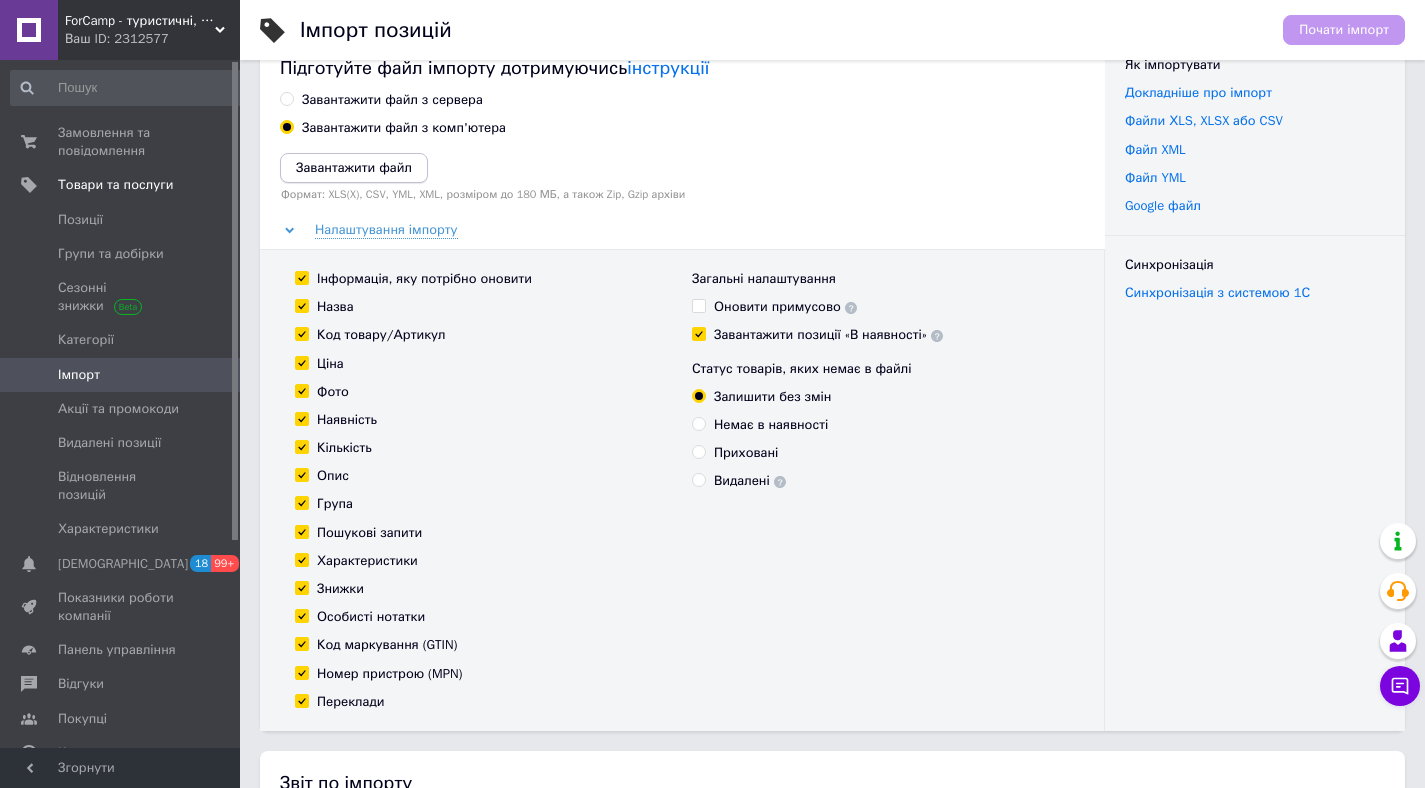 click on "Завантажити файл" at bounding box center (354, 167) 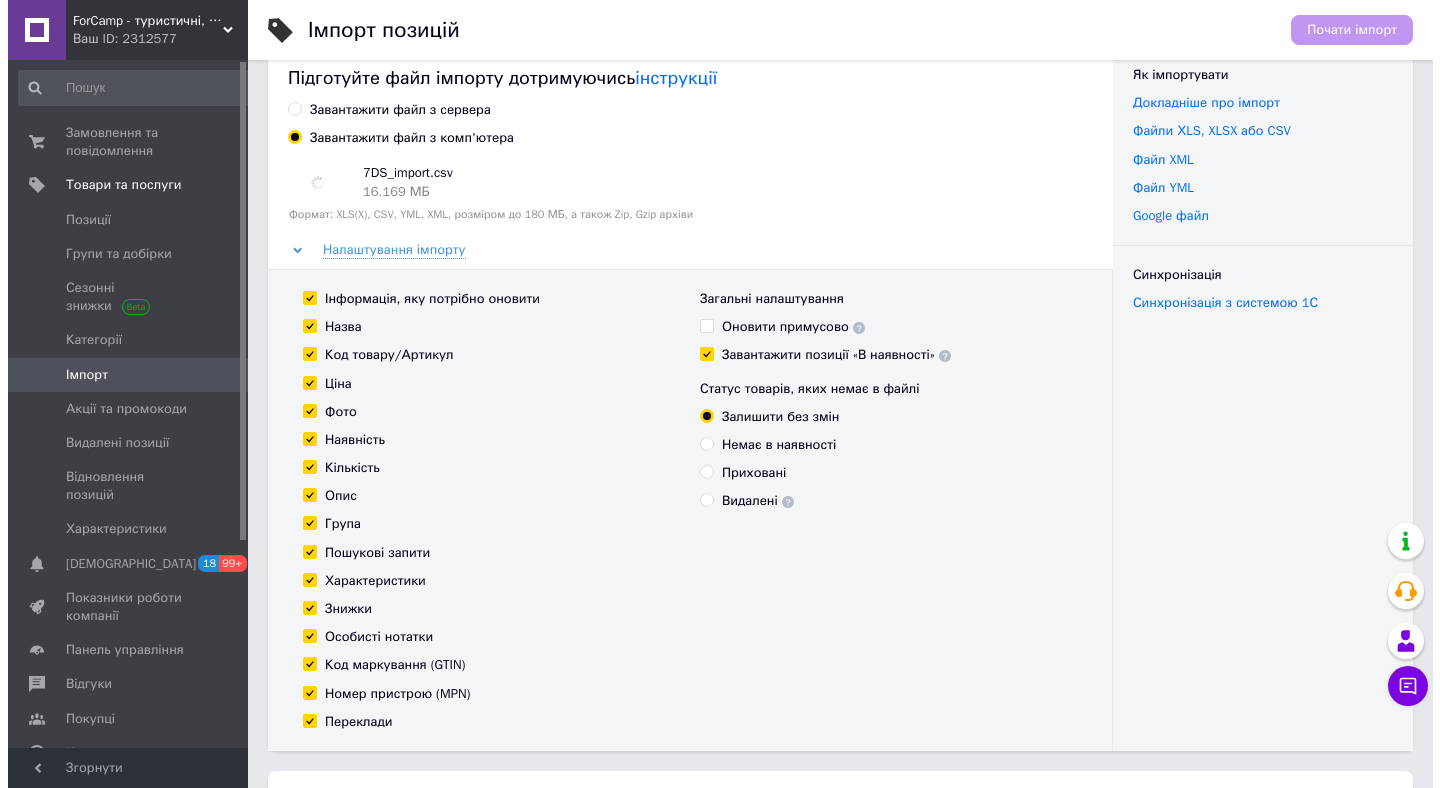 scroll, scrollTop: 57, scrollLeft: 0, axis: vertical 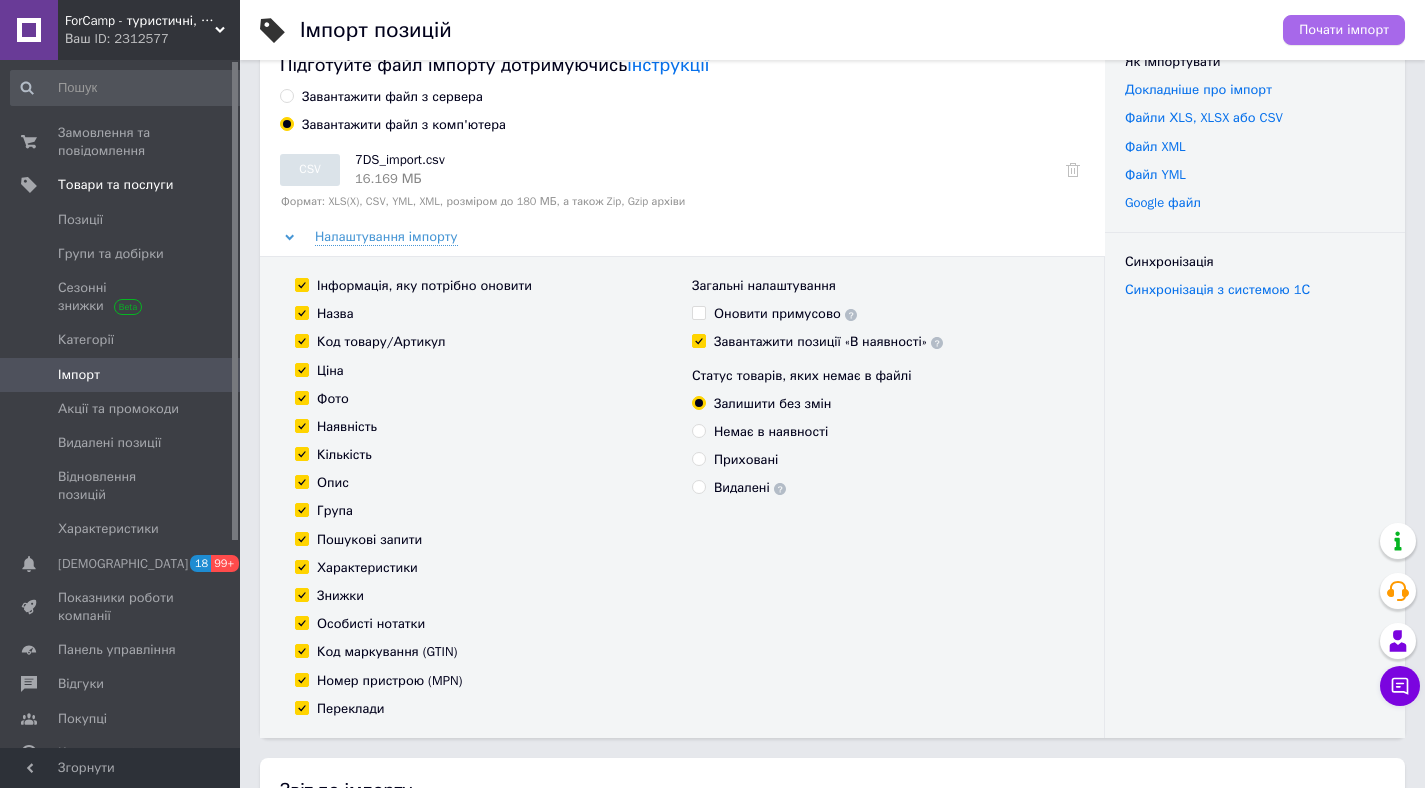 click on "Почати імпорт" at bounding box center [1344, 30] 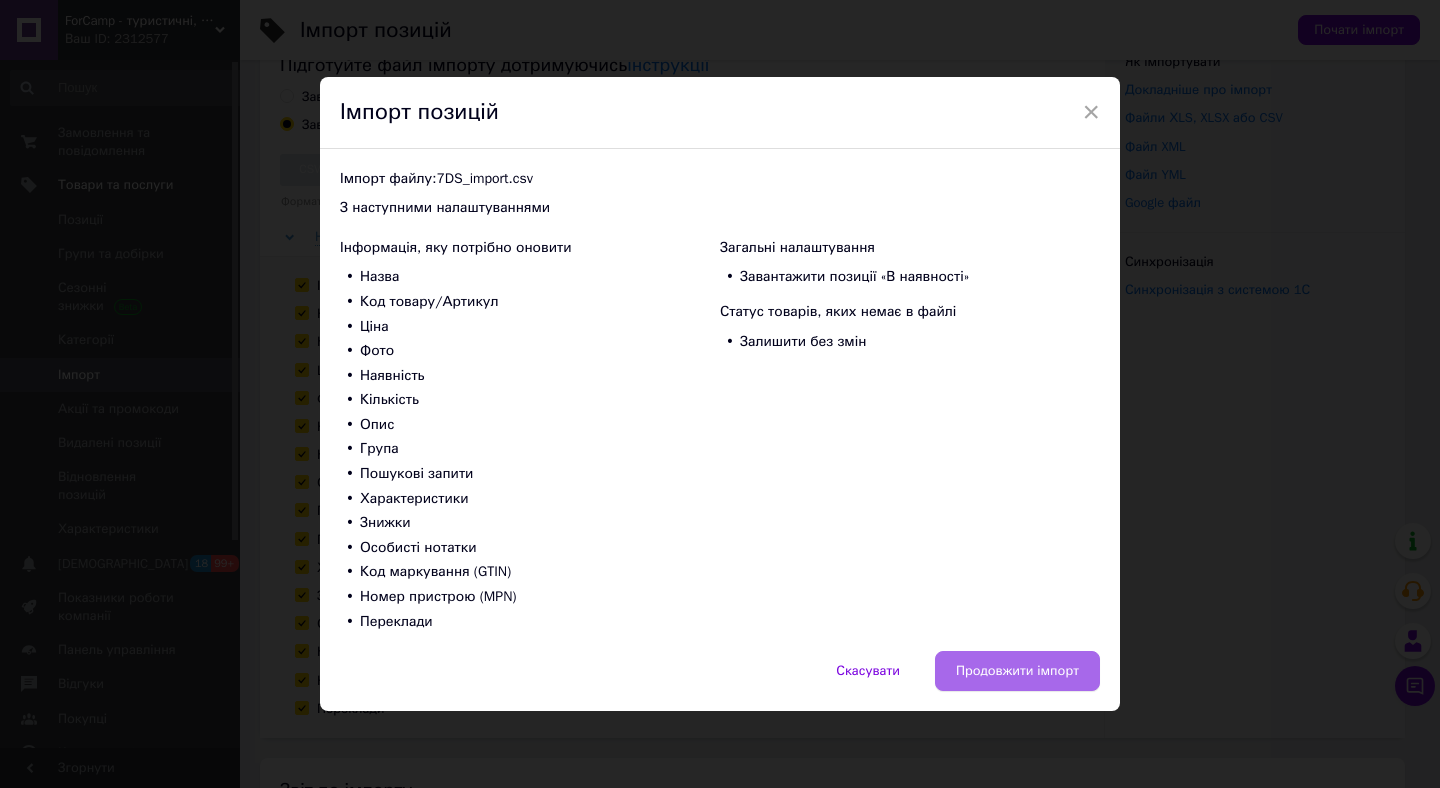 click on "Продовжити імпорт" at bounding box center [1017, 671] 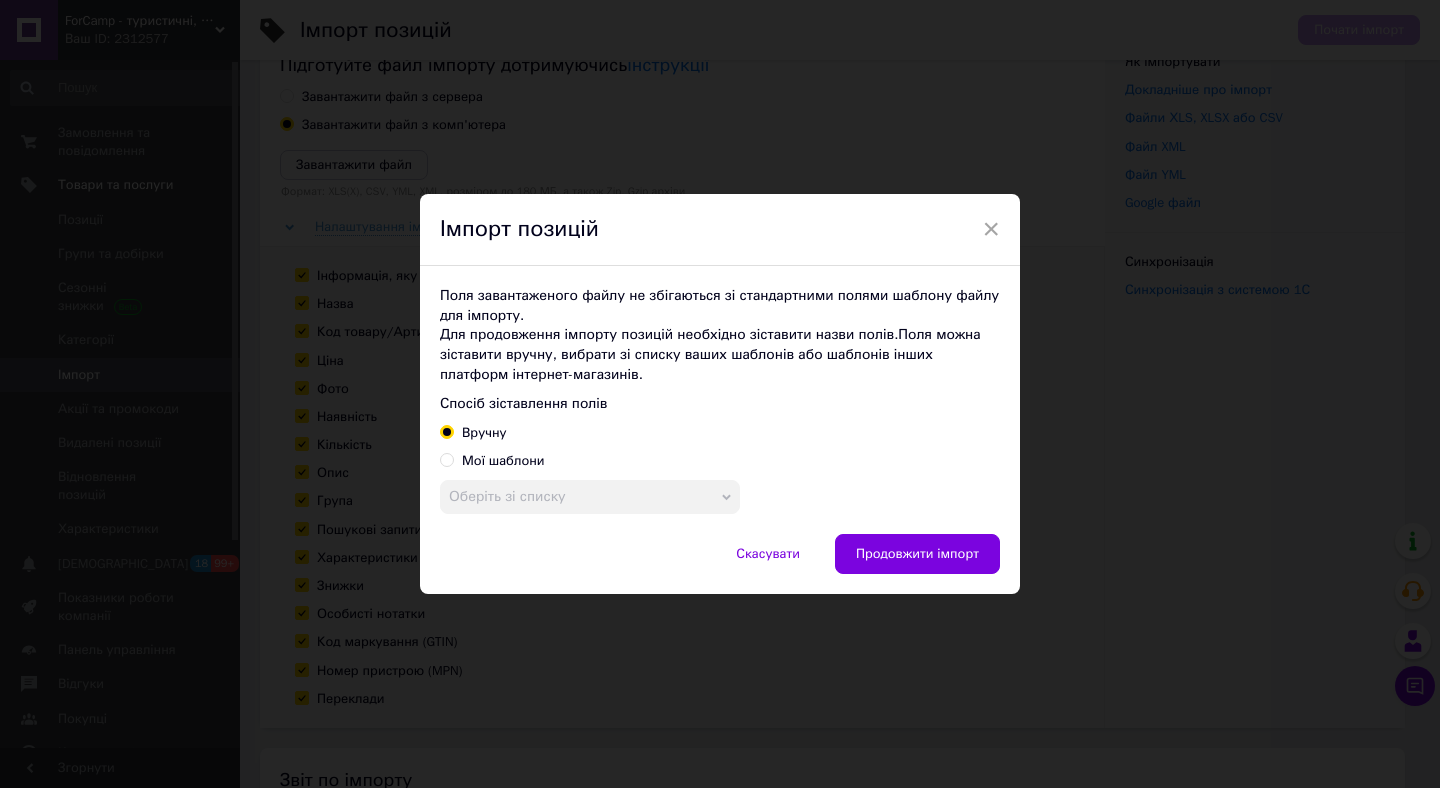 click on "Поля завантаженого файлу не збігаються зі стандартними полями шаблону файлу для імпорту. Для продовження імпорту позицій необхідно зіставити назви полів. Поля можна зіставити вручну, вибрати зі списку ваших шаблонів
або шаблонів інших платформ інтернет-магазинів. Спосіб зіставлення полів Вручну Мої шаблони Оберіть зі списку FC_Import UABEST UABEST SMGC_Import SVA-DAS-UAB SVA-DAS-UAB SVA-DAS-UAB SVA-DAS-UAB SVA-DAS-UAB SMGC_Import_2" at bounding box center [720, 400] 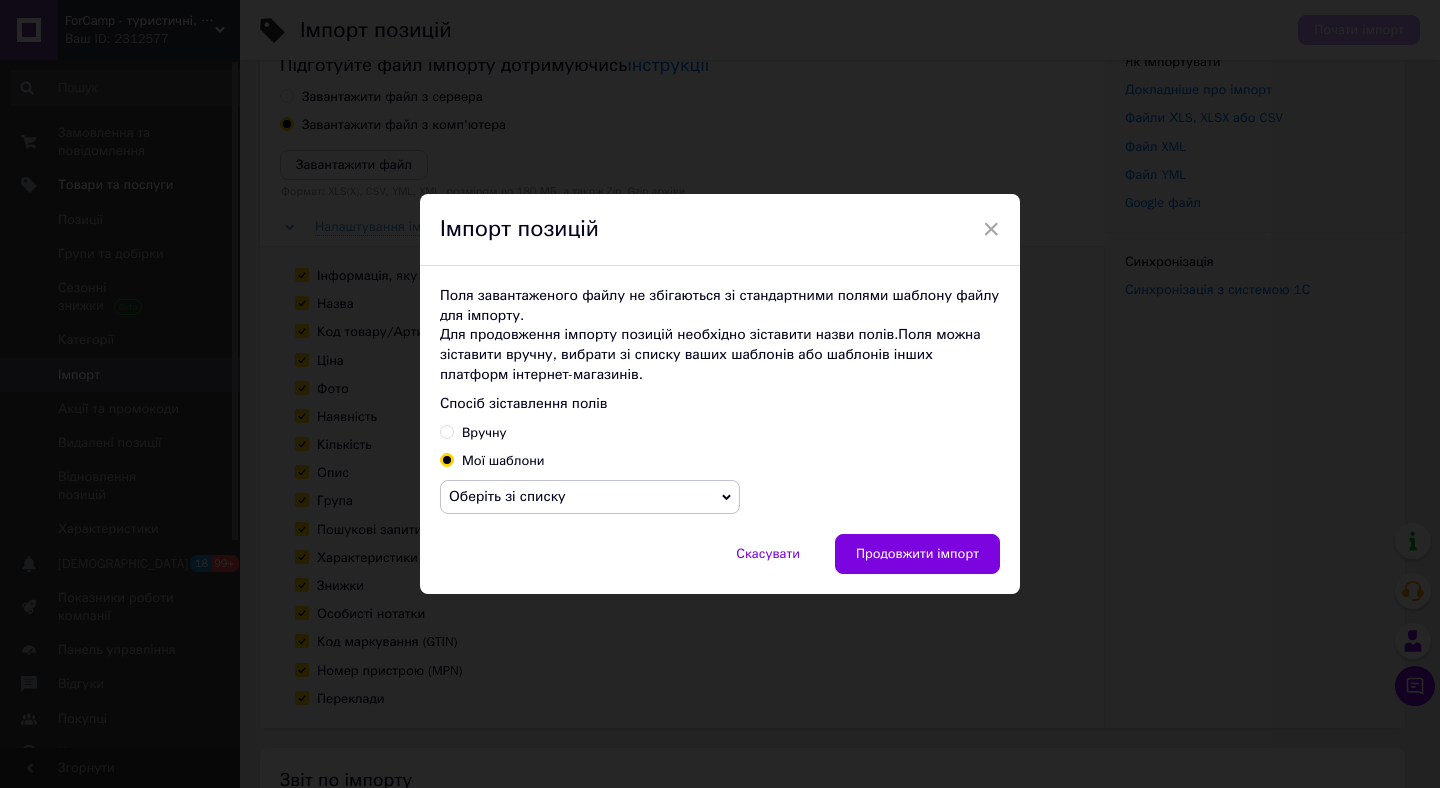 click on "Оберіть зі списку" at bounding box center (590, 497) 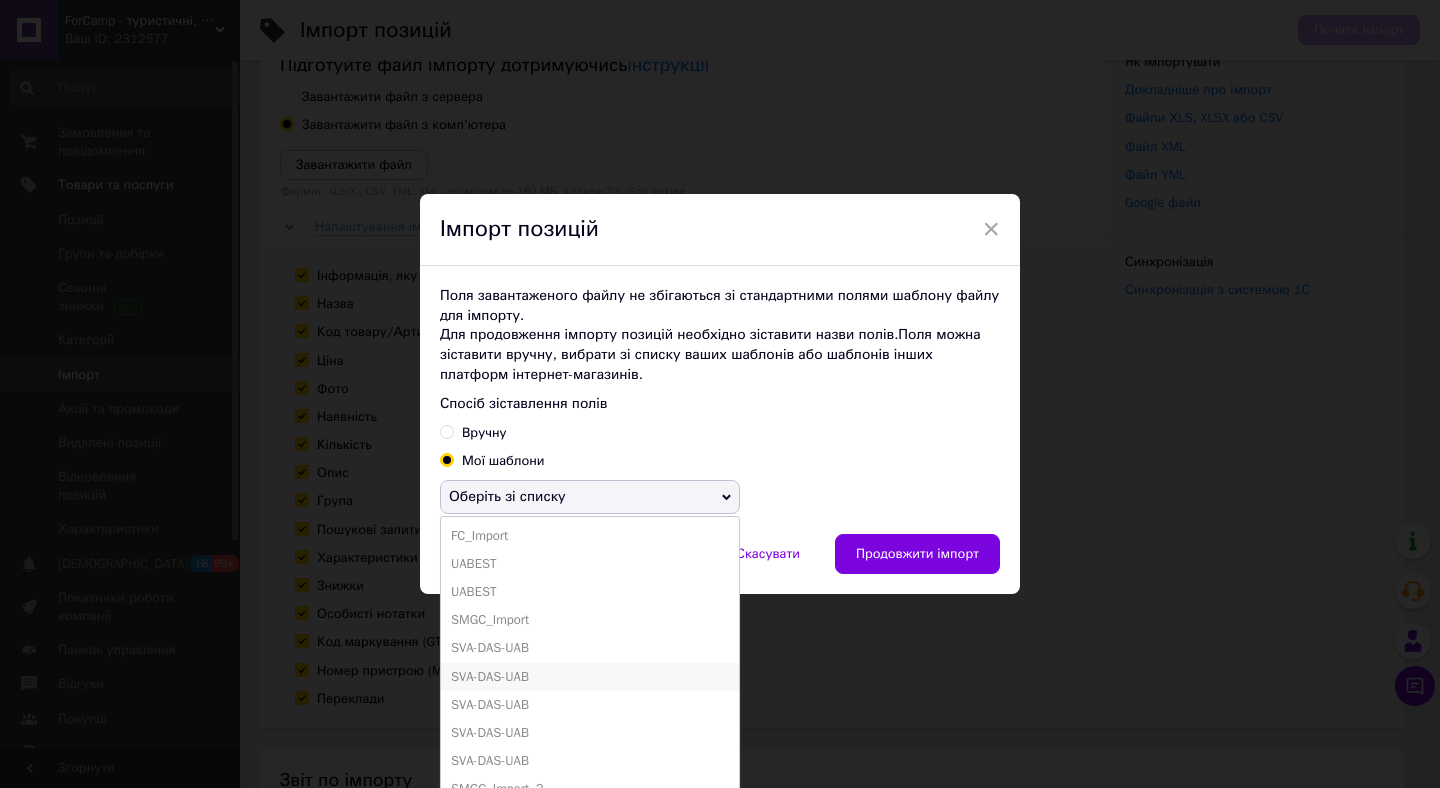 scroll, scrollTop: 22, scrollLeft: 0, axis: vertical 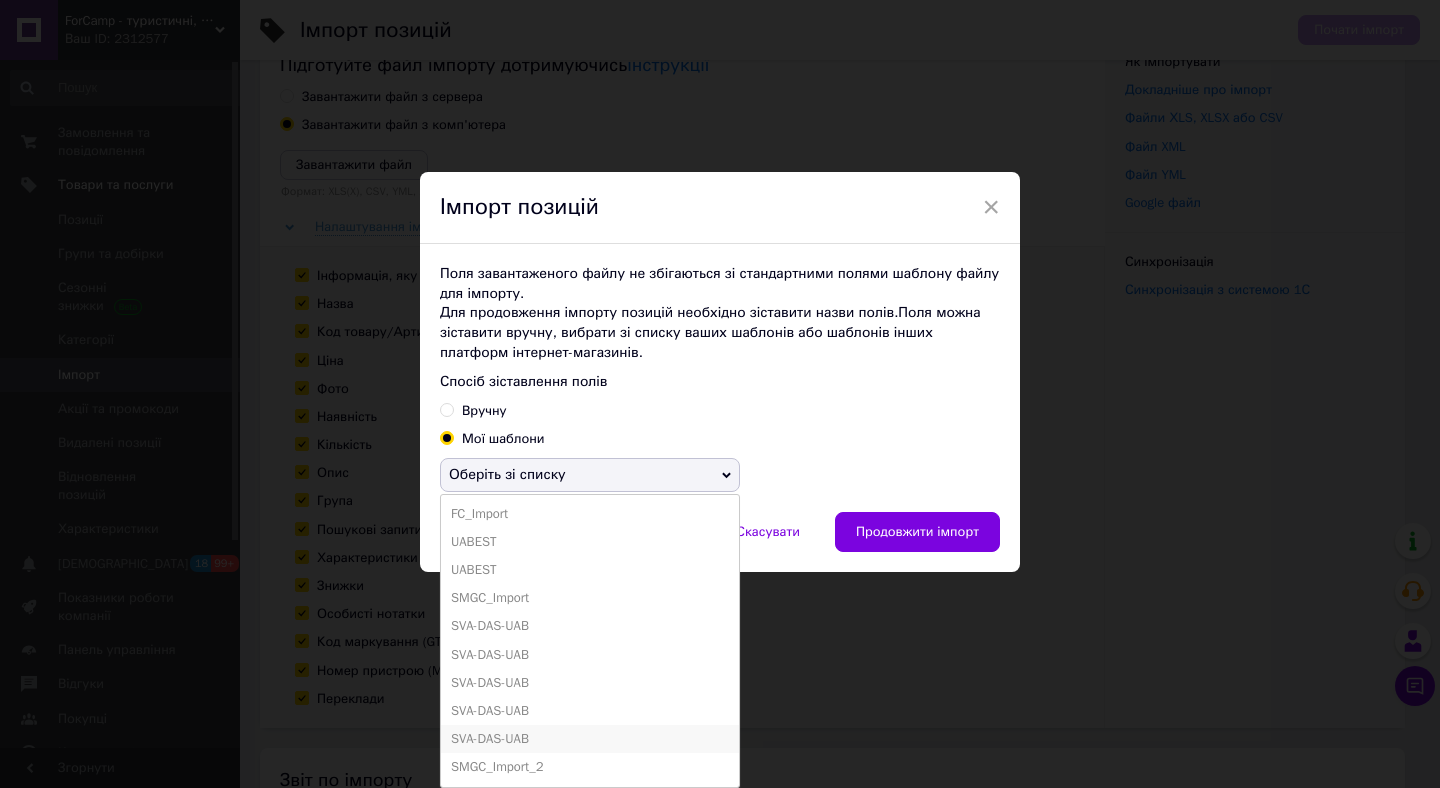 click on "SVA-DAS-UAB" at bounding box center (590, 739) 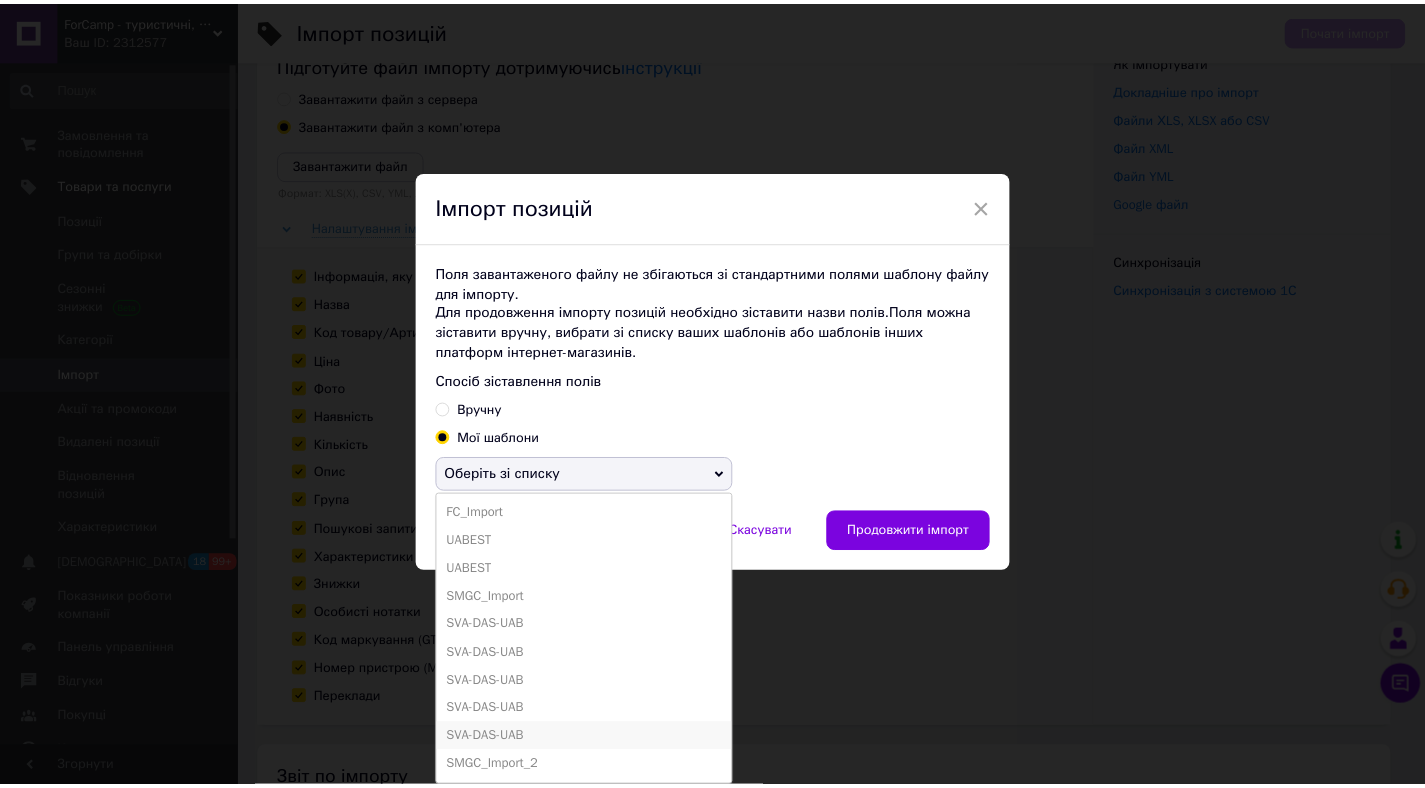 scroll, scrollTop: 0, scrollLeft: 0, axis: both 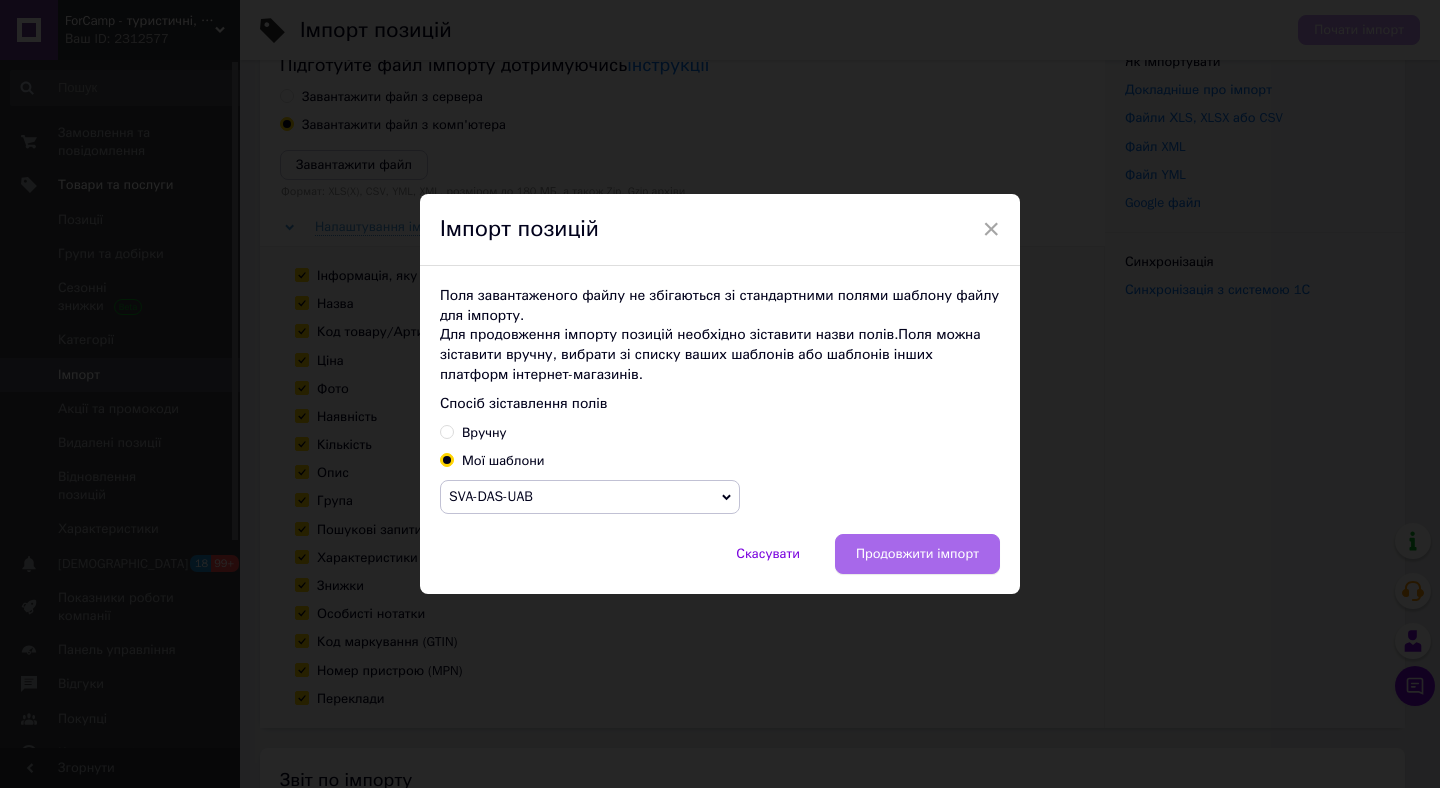 click on "Продовжити імпорт" at bounding box center [917, 553] 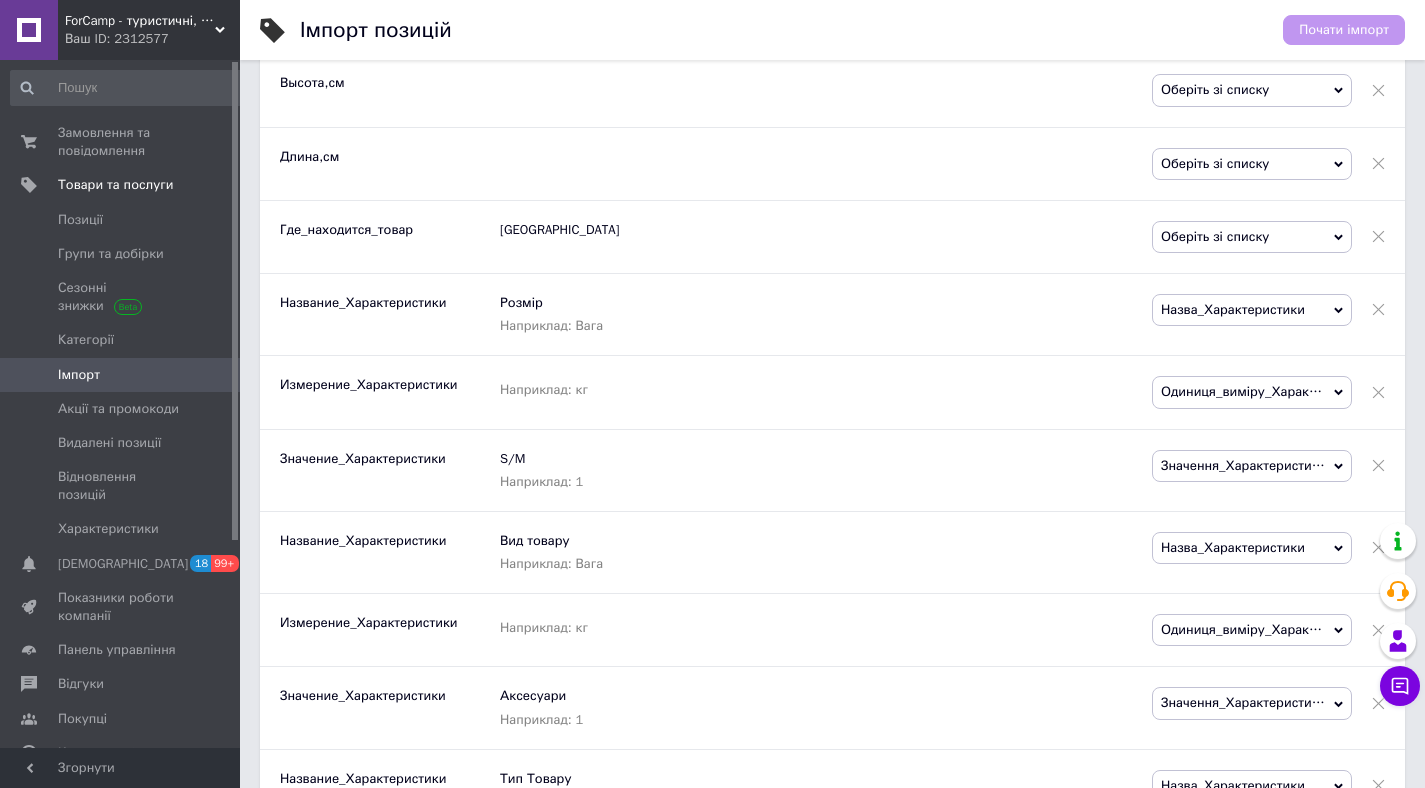 scroll, scrollTop: 3445, scrollLeft: 0, axis: vertical 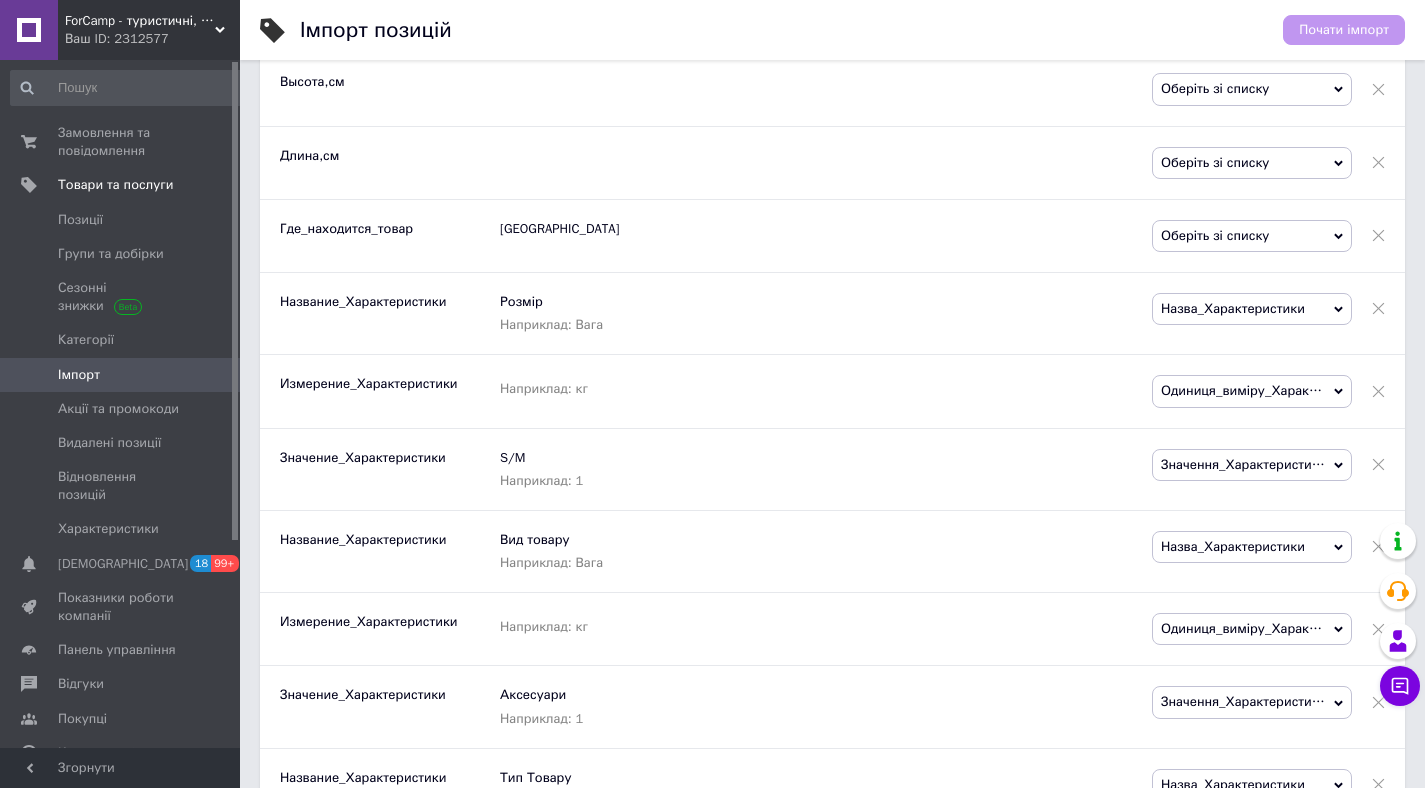 click on "Оберіть зі списку Назва_групи Посилання_підрозділу Спосіб_пакування Унікальний_ідентифікатор Ідентифікатор_підрозділу Ідентифікатор_групи ID_групи_різновидів Номер_пристрою_(MPN) [PERSON_NAME] HTML_заголовок HTML_опис HTML_заголовок_укр HTML_опис_укр Подарунки Супутні ID_Подарунків ID_Супутніх" at bounding box center [1262, 236] 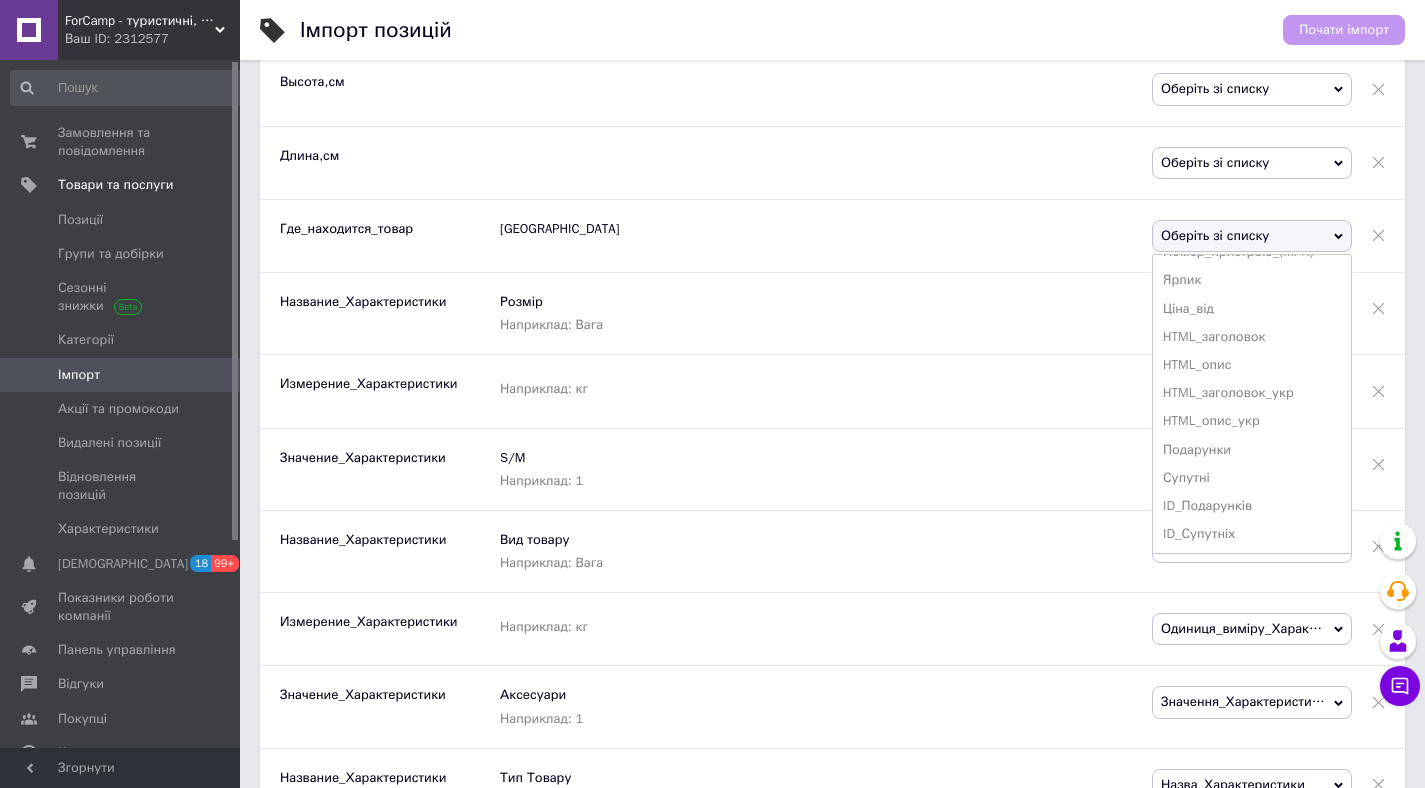 scroll, scrollTop: 226, scrollLeft: 0, axis: vertical 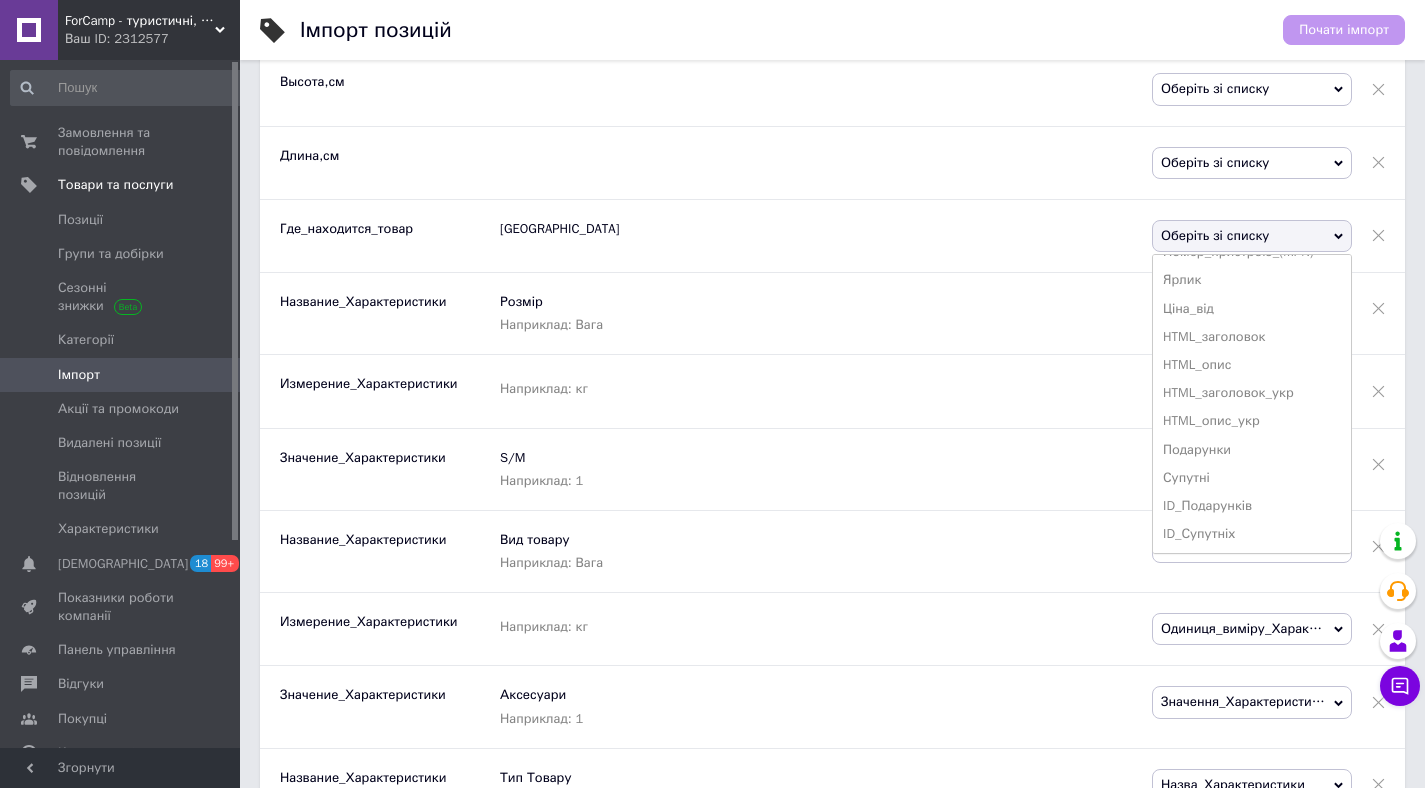 click at bounding box center [826, 163] 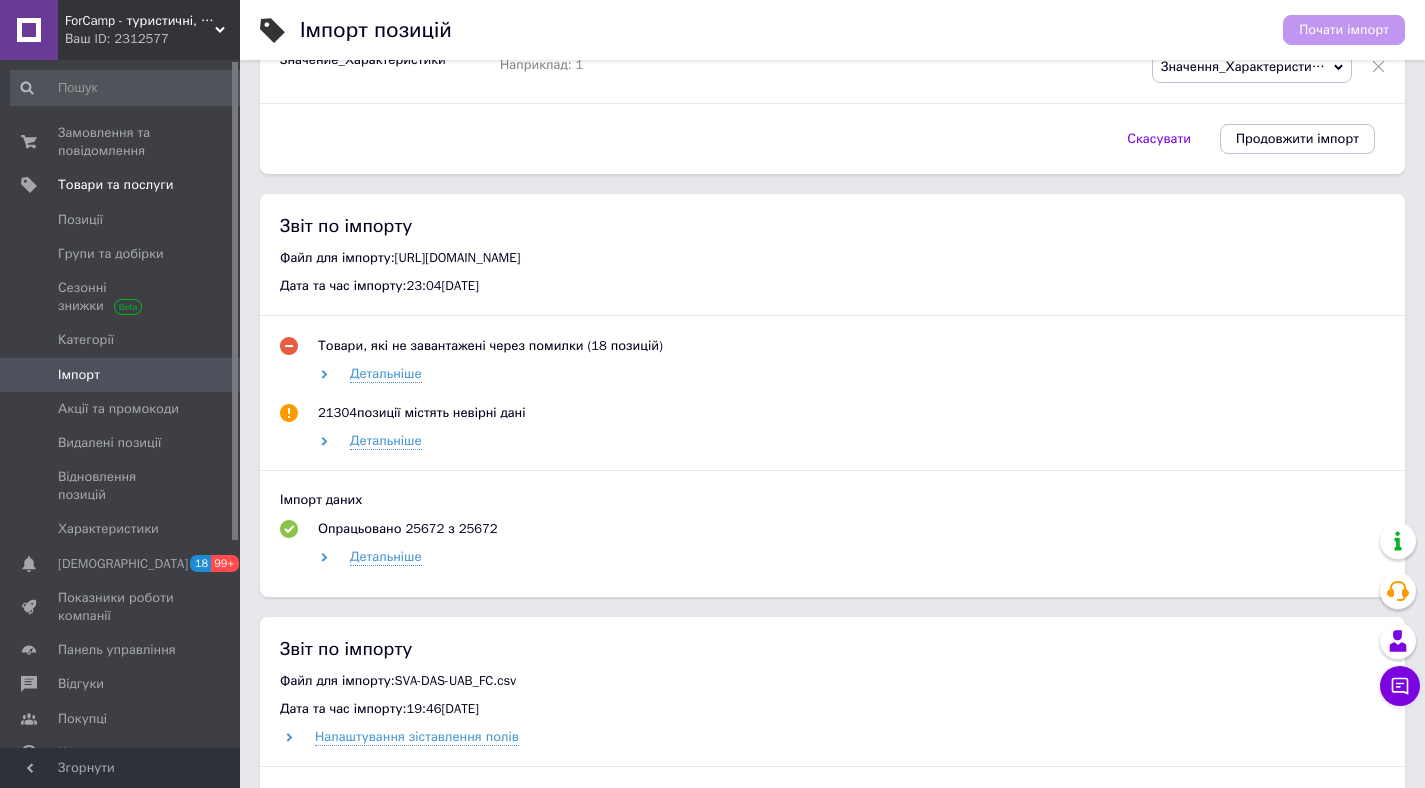 scroll, scrollTop: 10500, scrollLeft: 0, axis: vertical 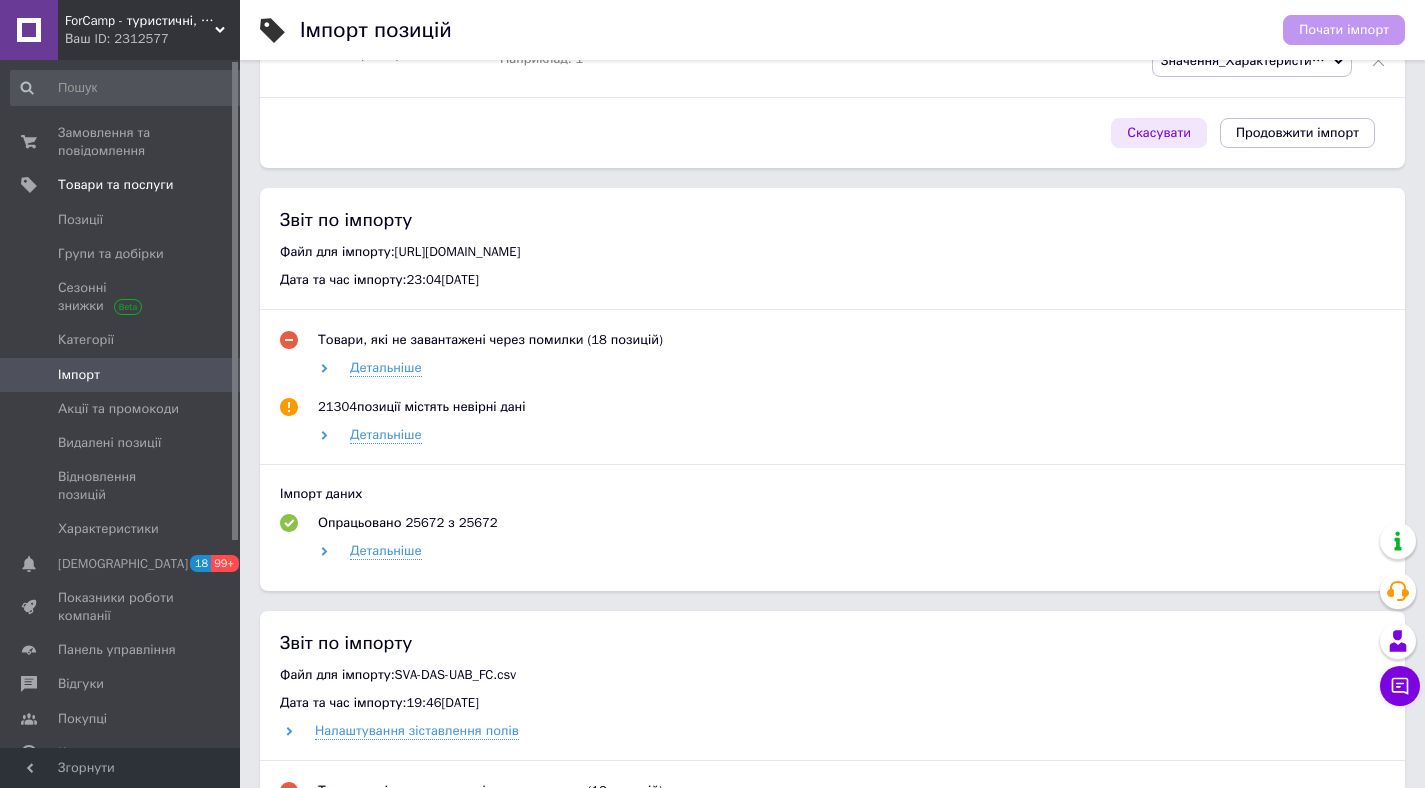 click on "Скасувати" at bounding box center [1159, 133] 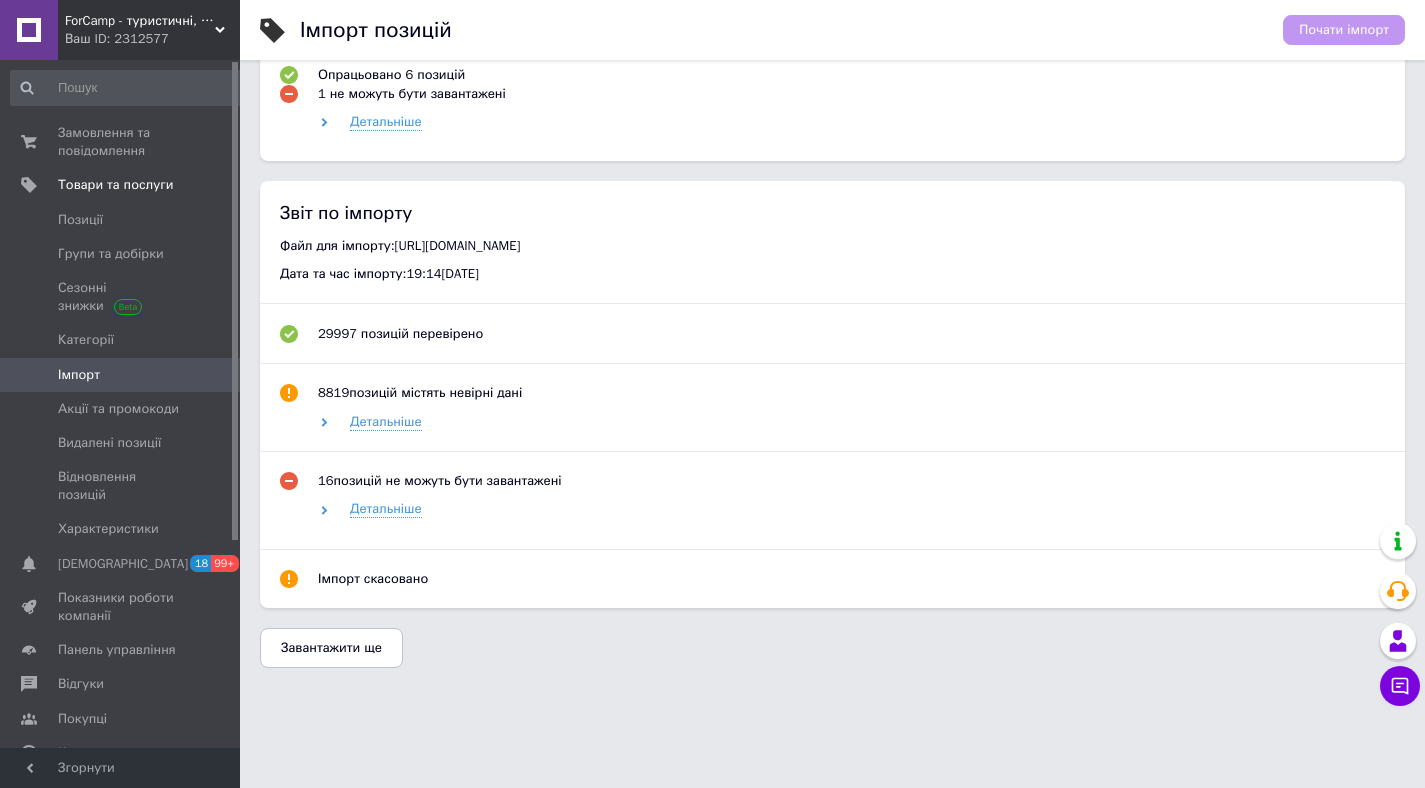 scroll, scrollTop: 562, scrollLeft: 0, axis: vertical 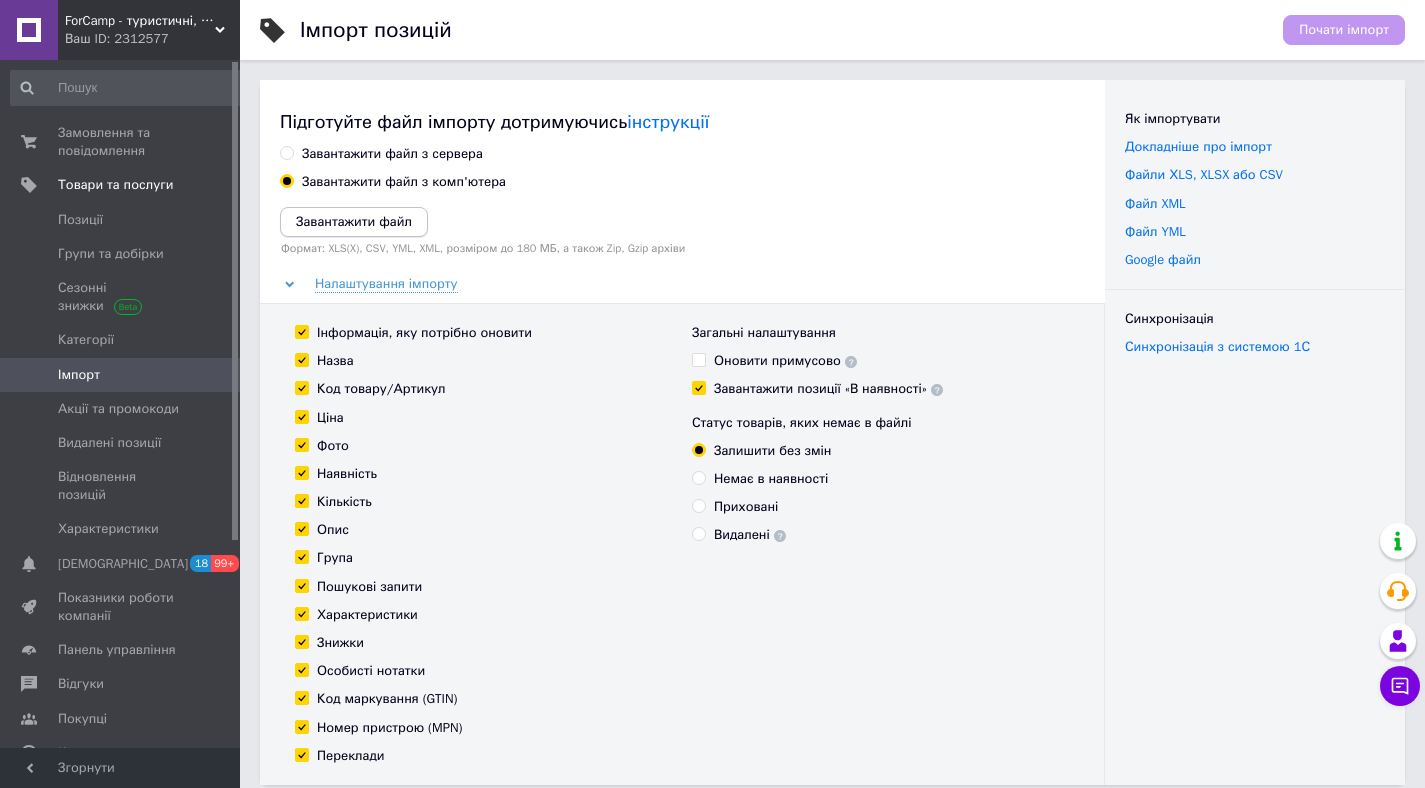 click on "Завантажити файл" at bounding box center [354, 221] 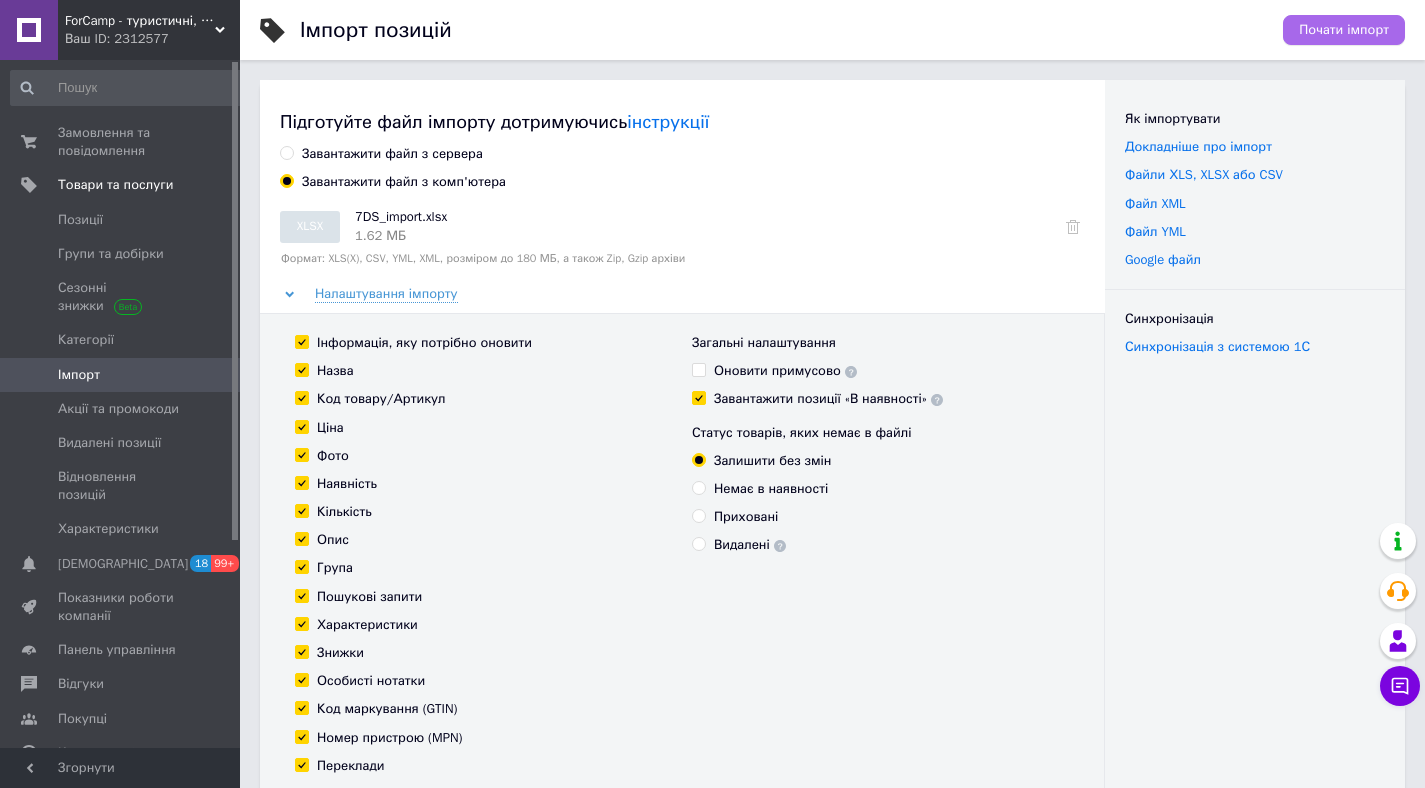 click on "Почати імпорт" at bounding box center [1344, 30] 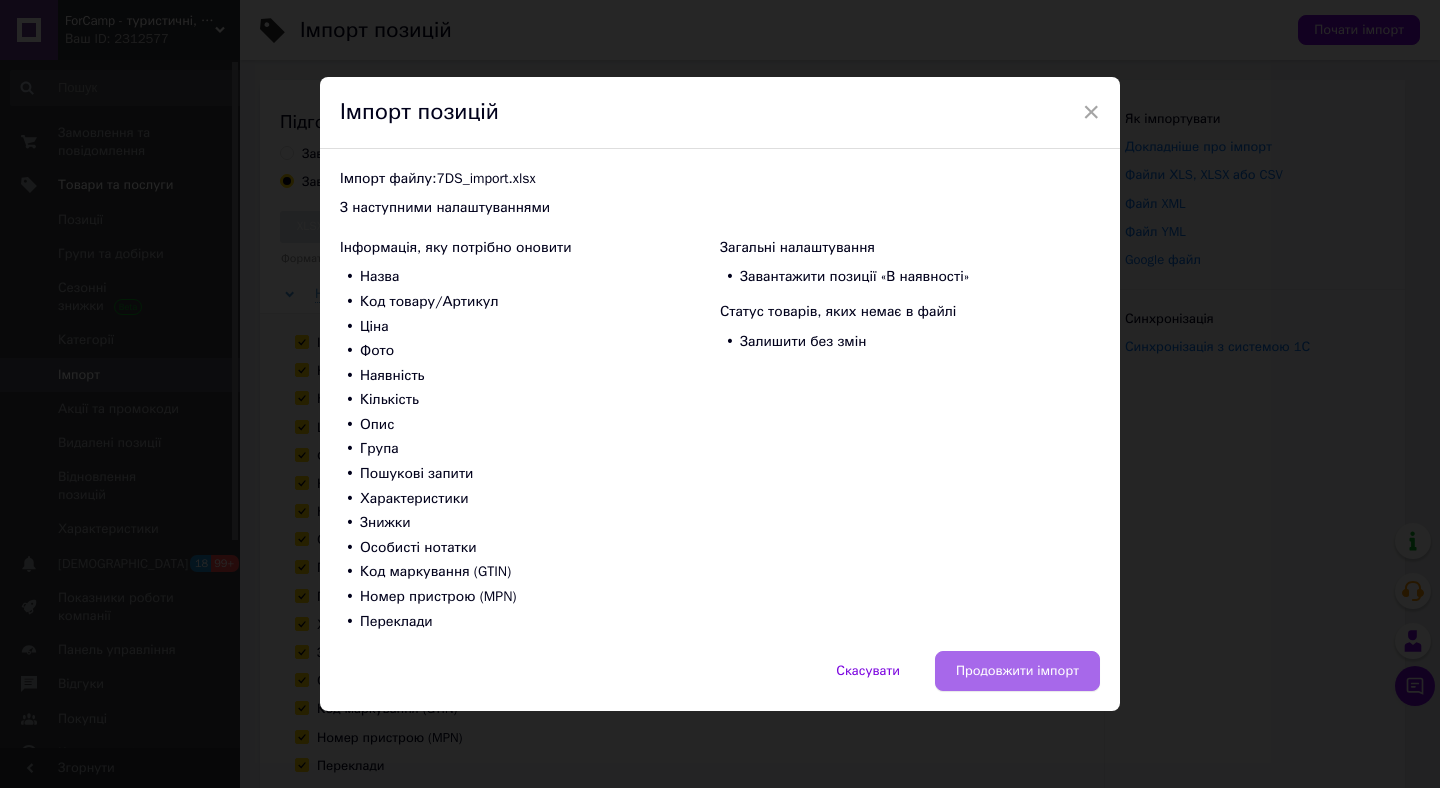 click on "Продовжити імпорт" at bounding box center (1017, 671) 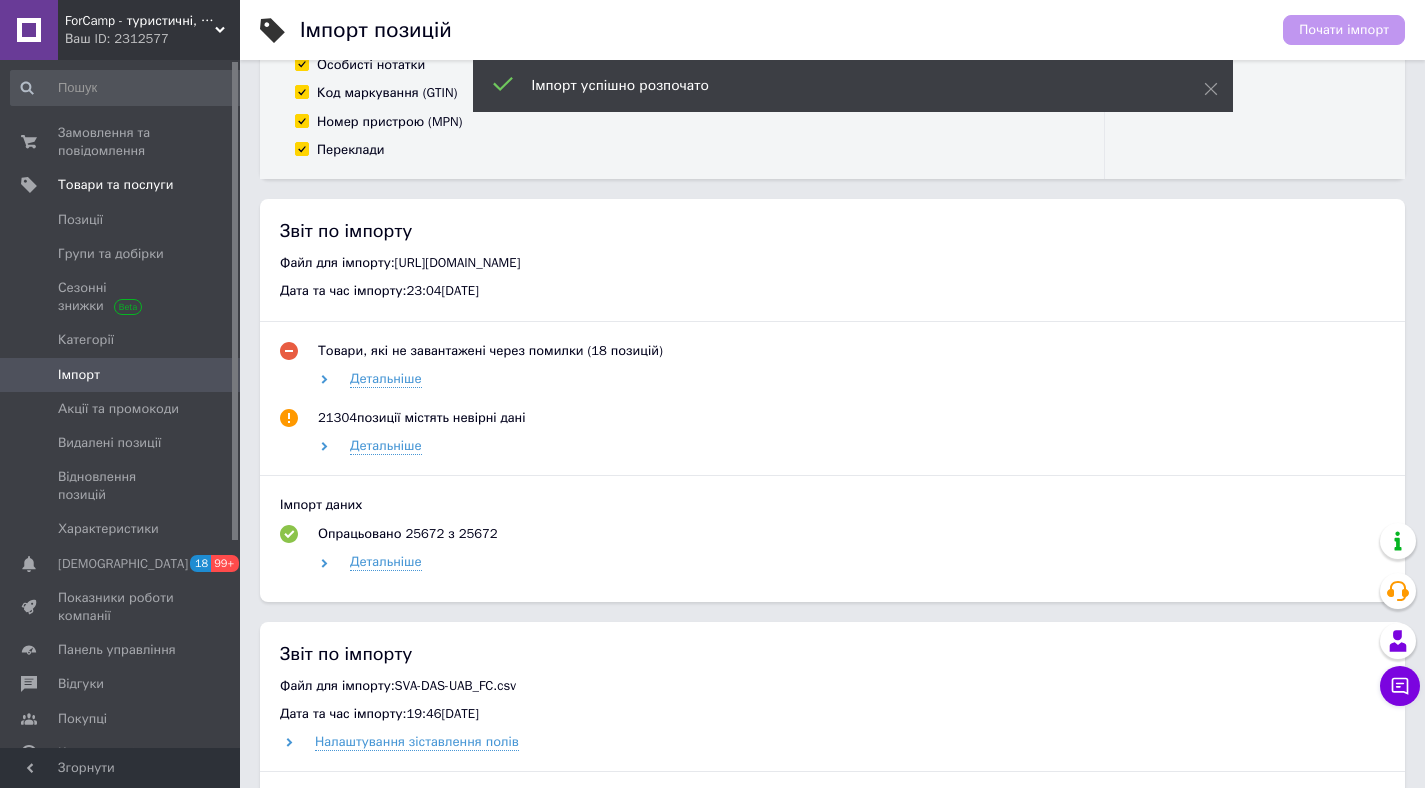 scroll, scrollTop: 609, scrollLeft: 0, axis: vertical 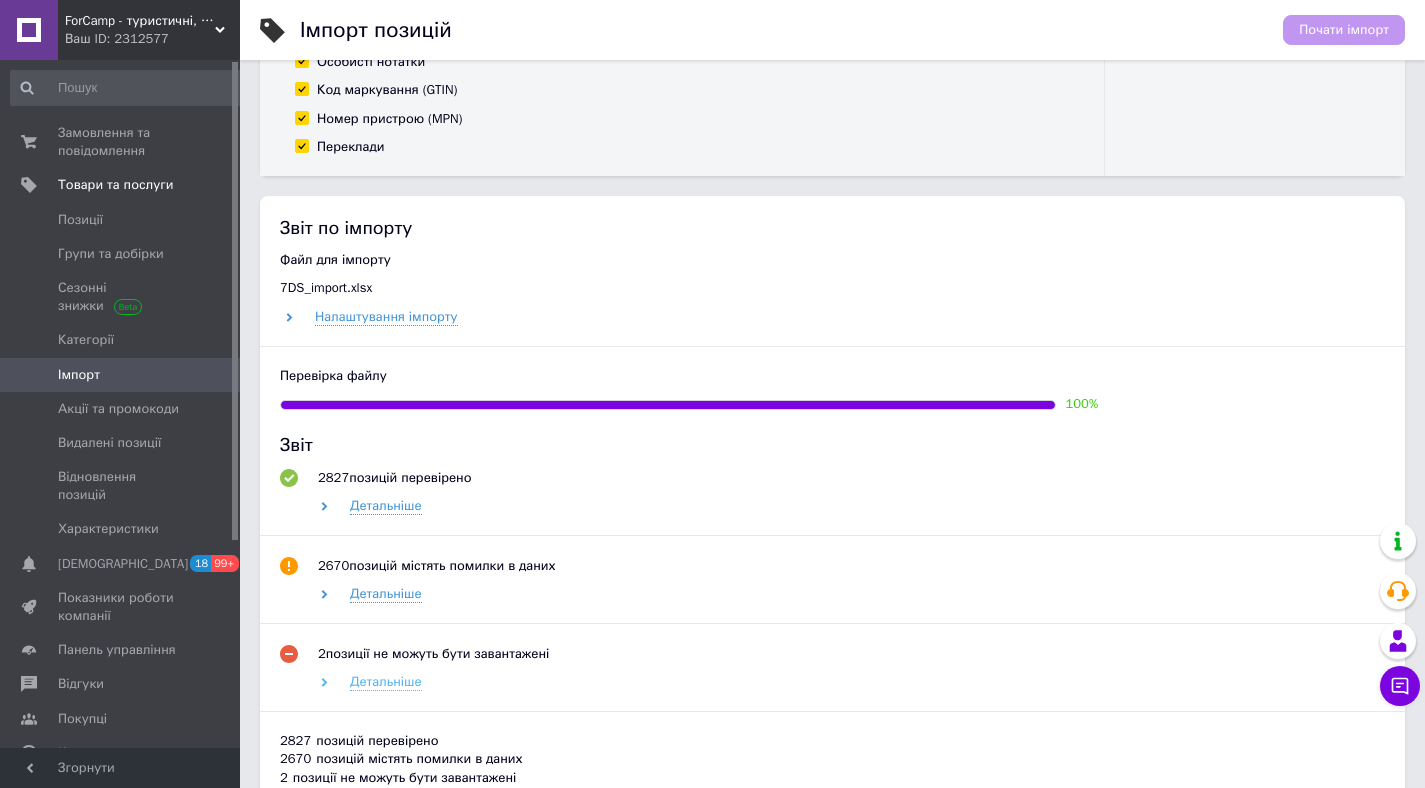 click on "Детальніше" at bounding box center [386, 682] 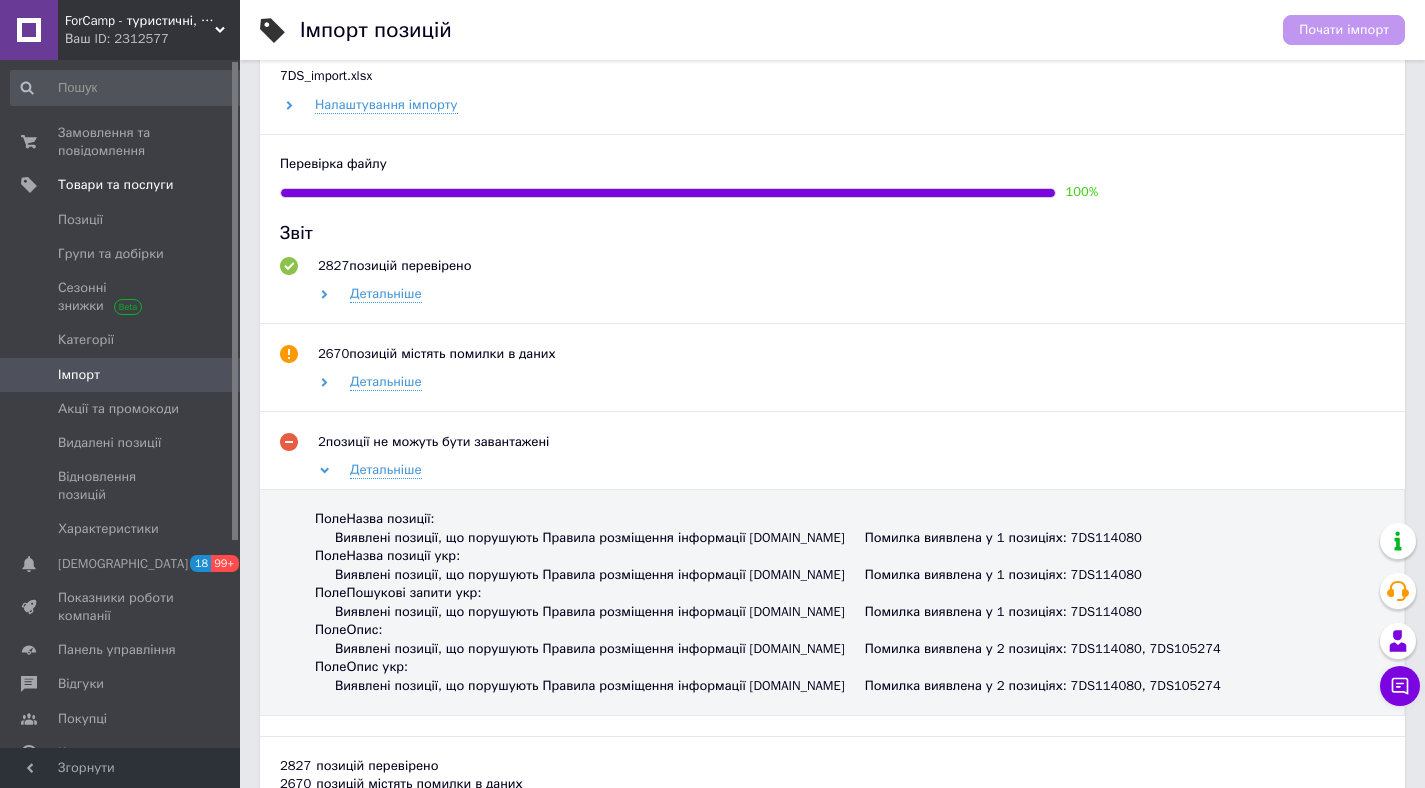 scroll, scrollTop: 825, scrollLeft: 0, axis: vertical 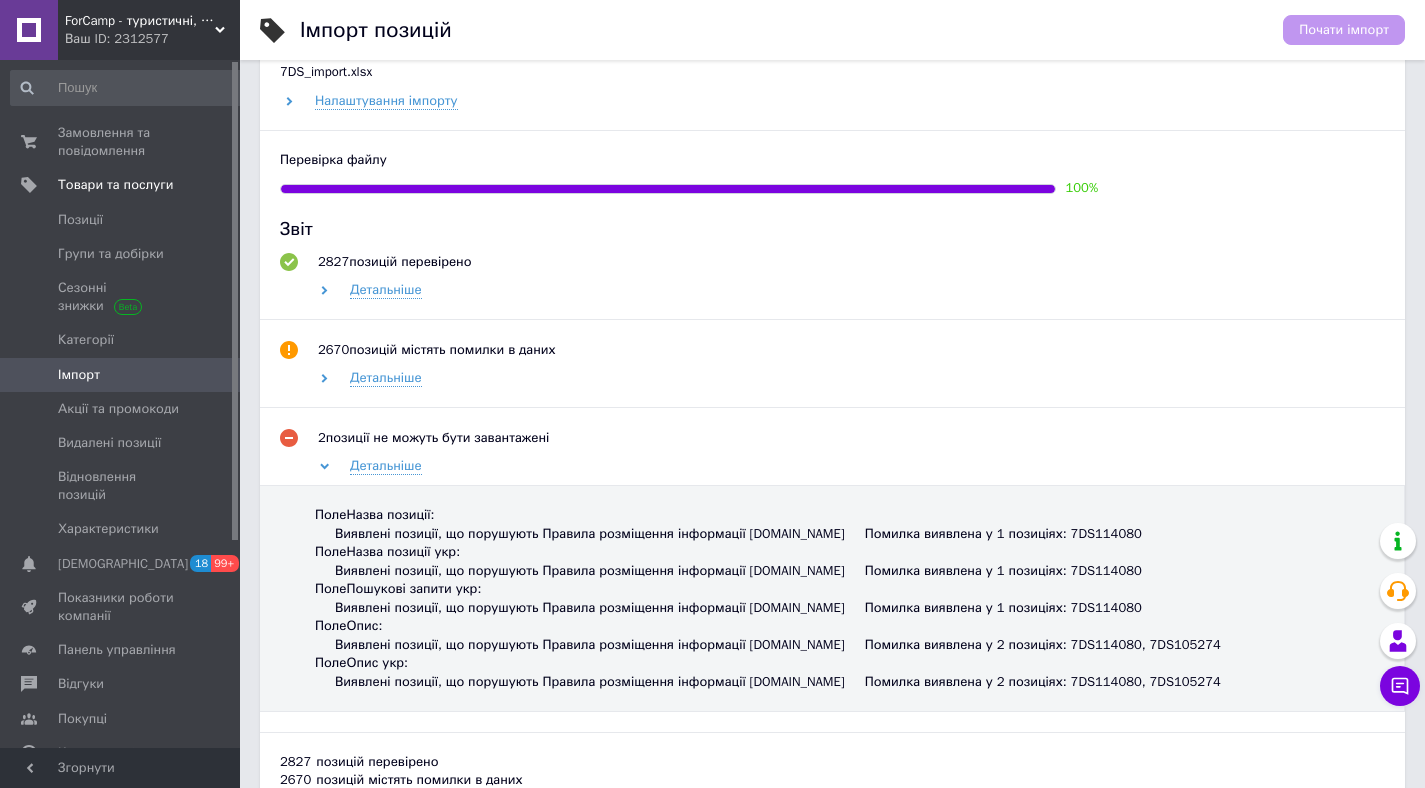 click on "Помилка виявлена у 1 позиціях: 7DS114080" at bounding box center [1003, 534] 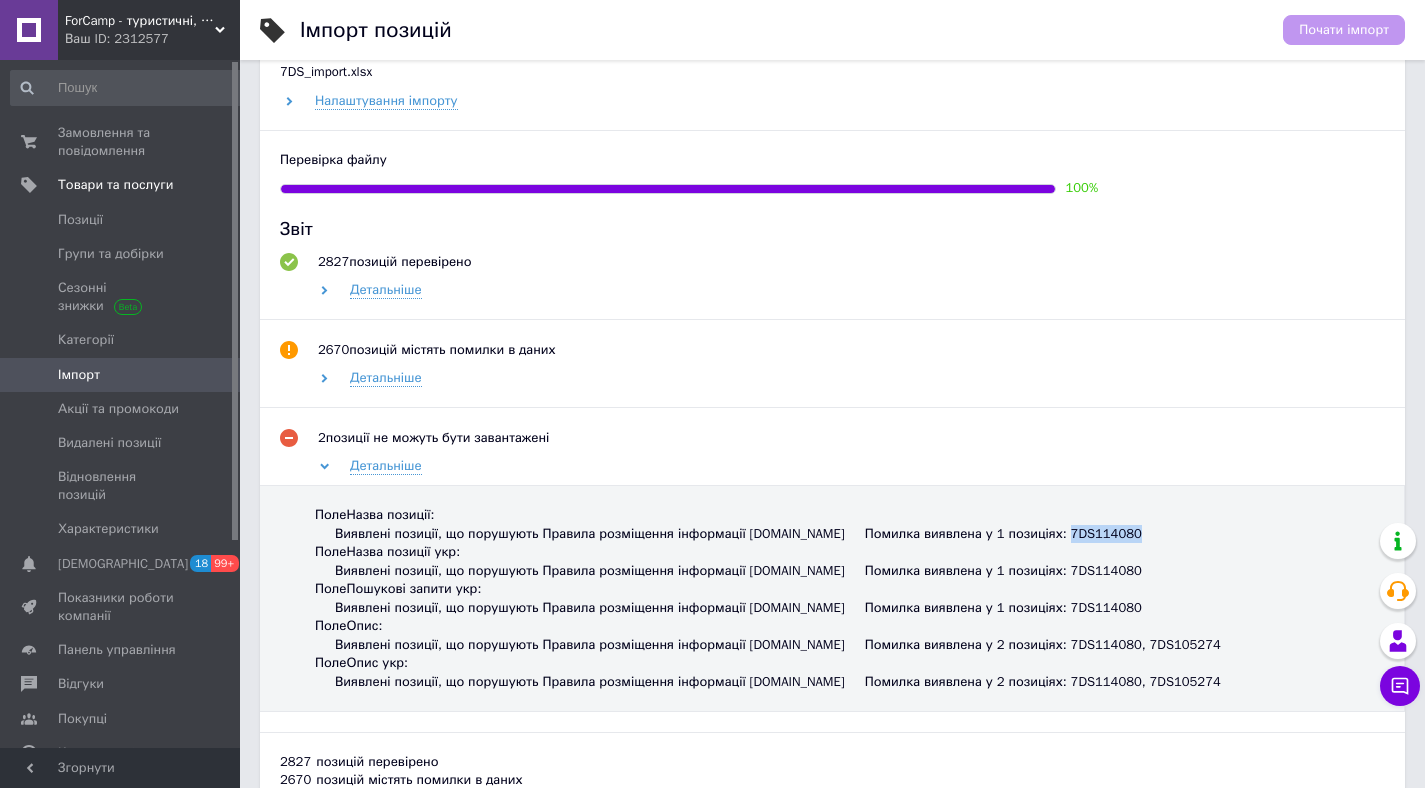 copy on "7DS114080" 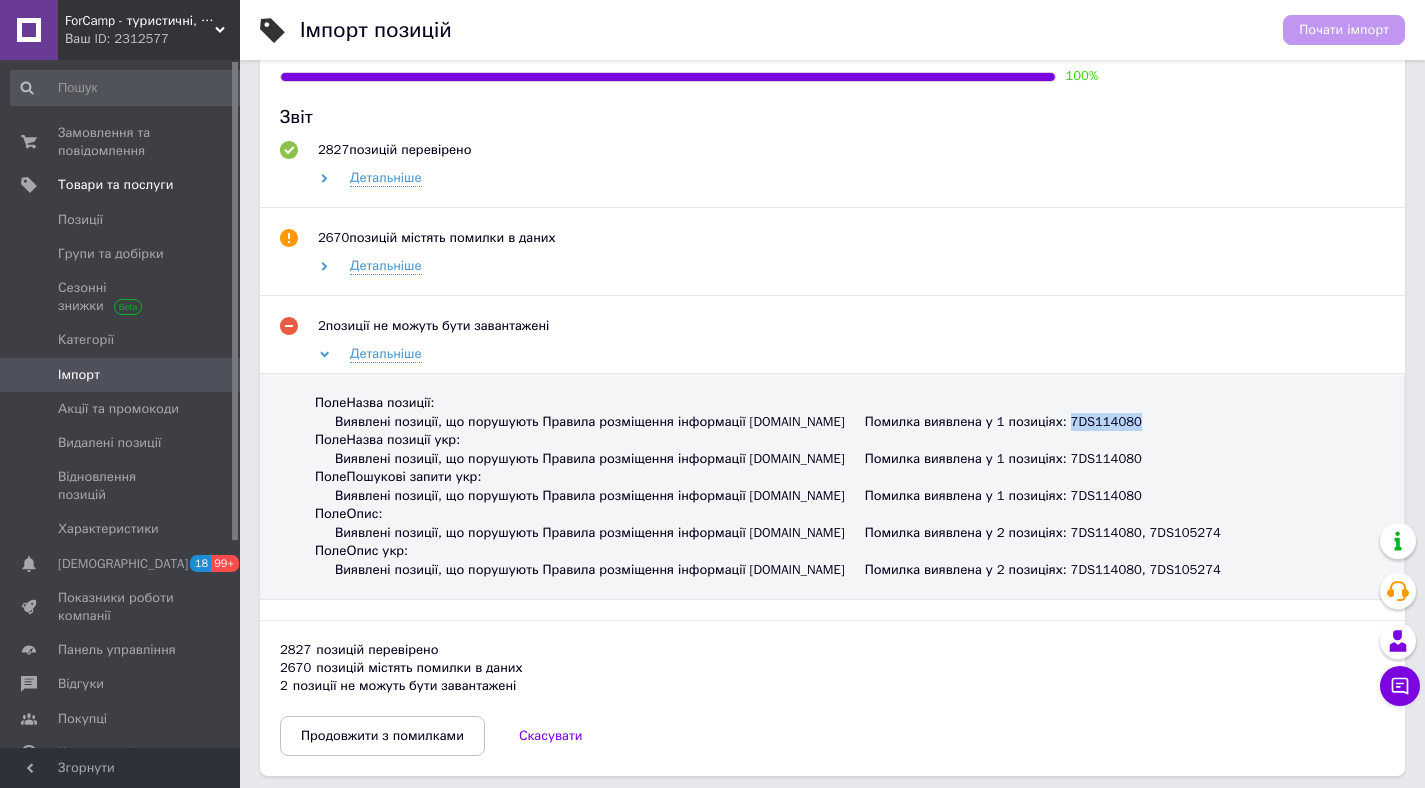 scroll, scrollTop: 941, scrollLeft: 0, axis: vertical 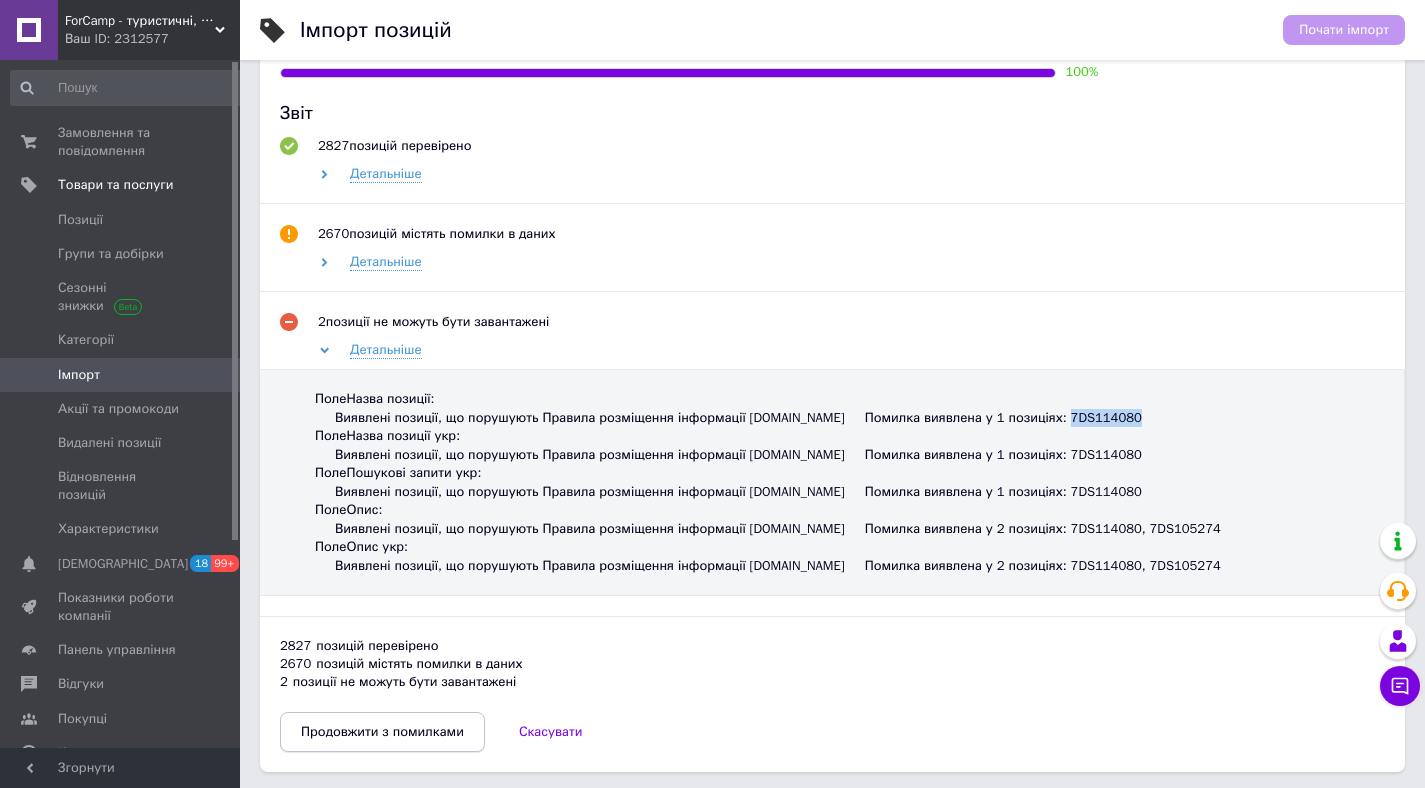 click on "Продовжити з помилками" at bounding box center (382, 732) 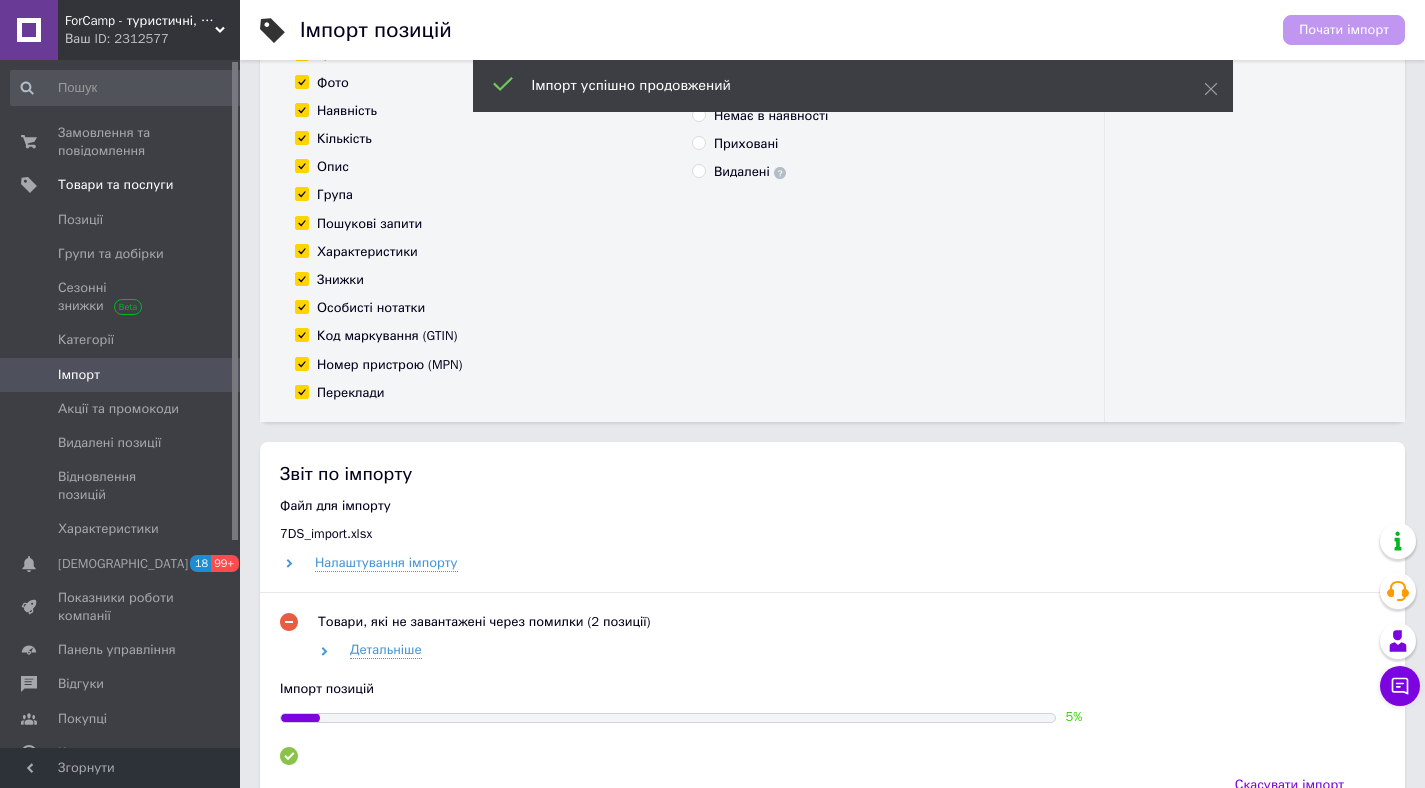 scroll, scrollTop: 513, scrollLeft: 0, axis: vertical 